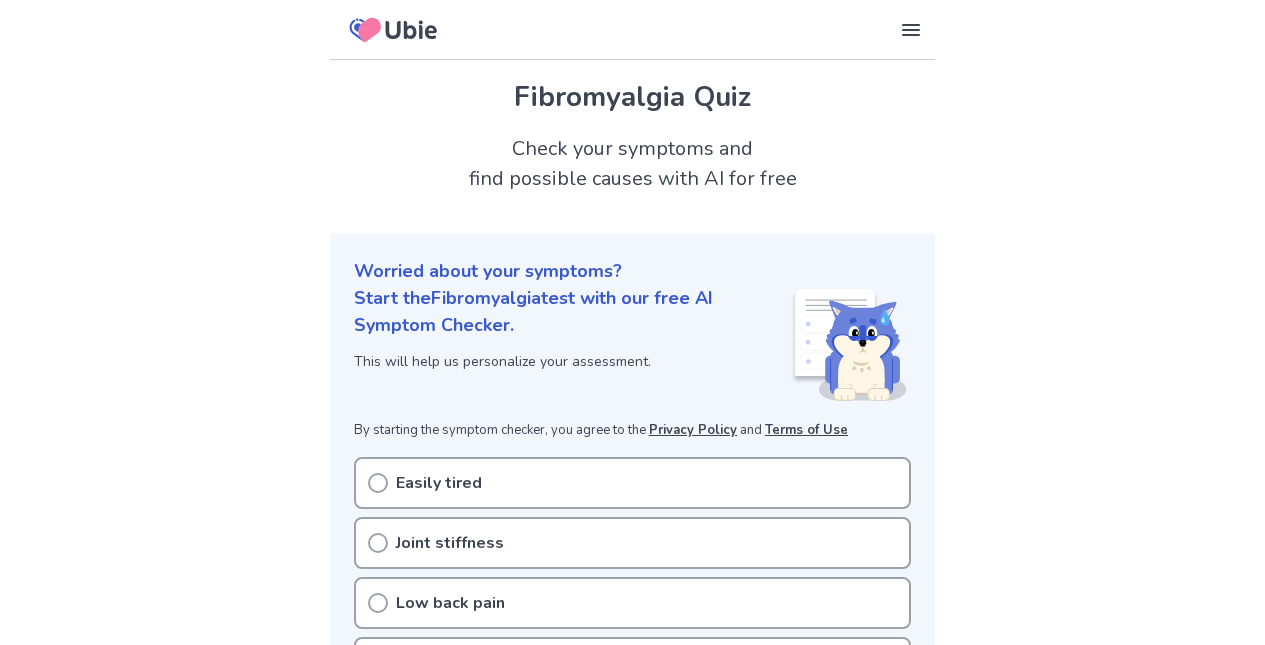 scroll, scrollTop: 188, scrollLeft: 0, axis: vertical 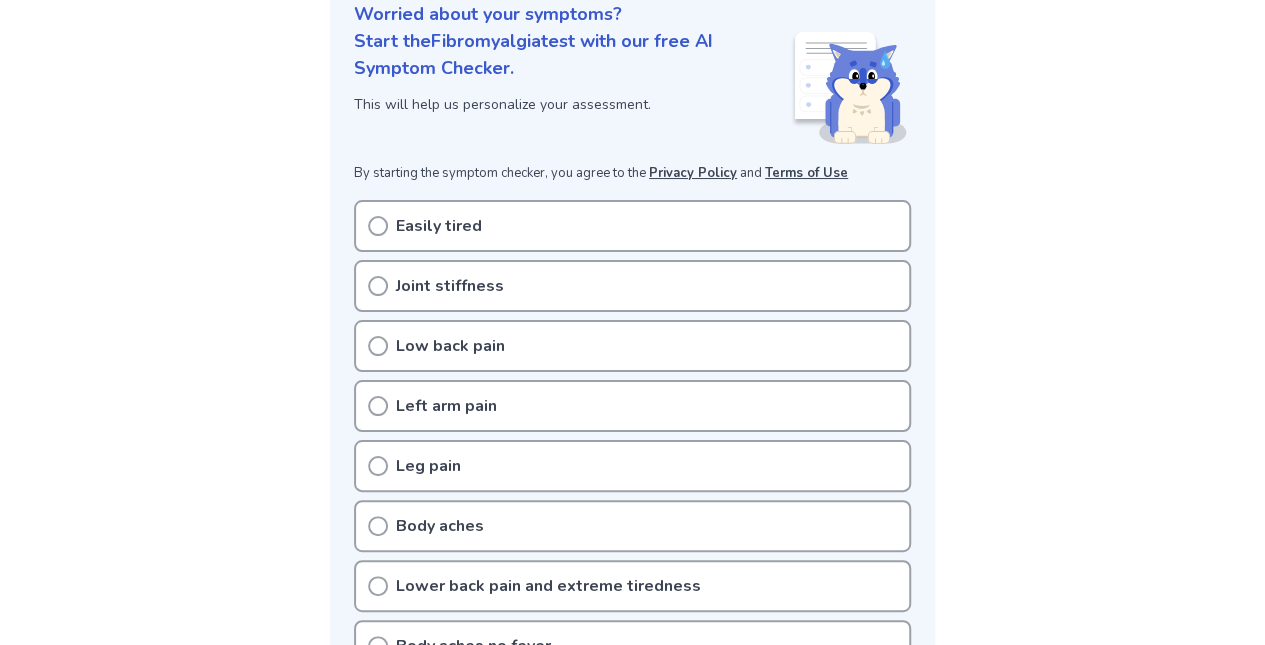 click on "Easily tired" at bounding box center [632, 226] 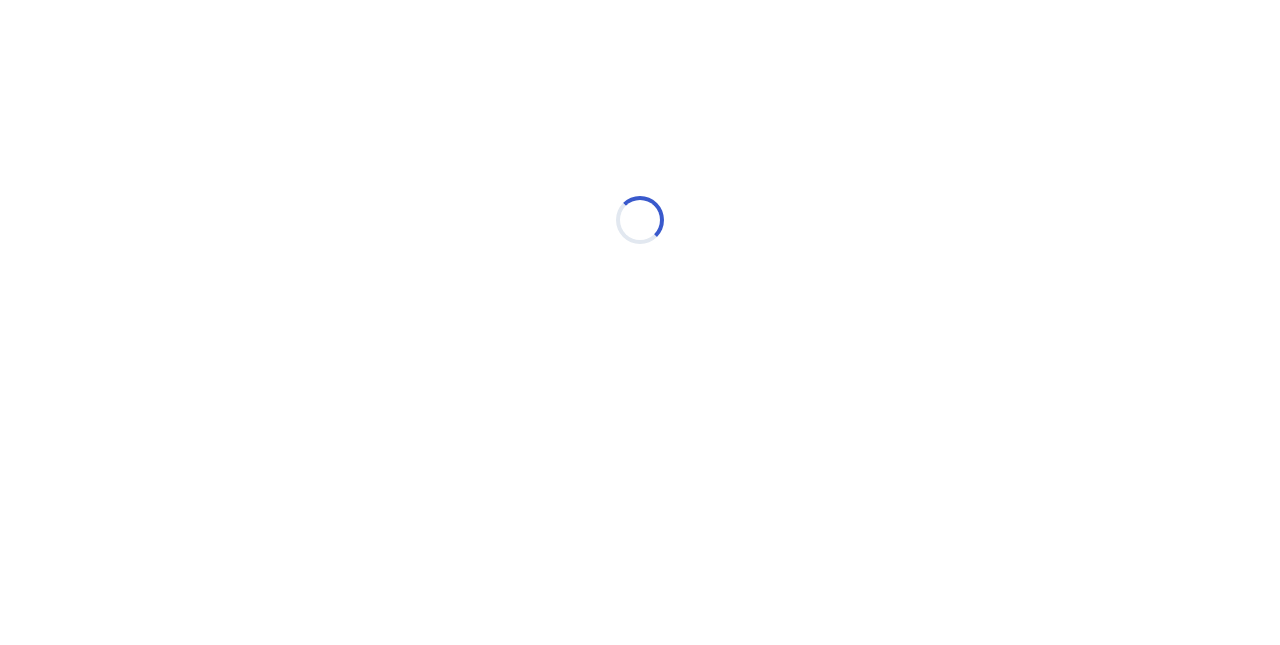 scroll, scrollTop: 0, scrollLeft: 0, axis: both 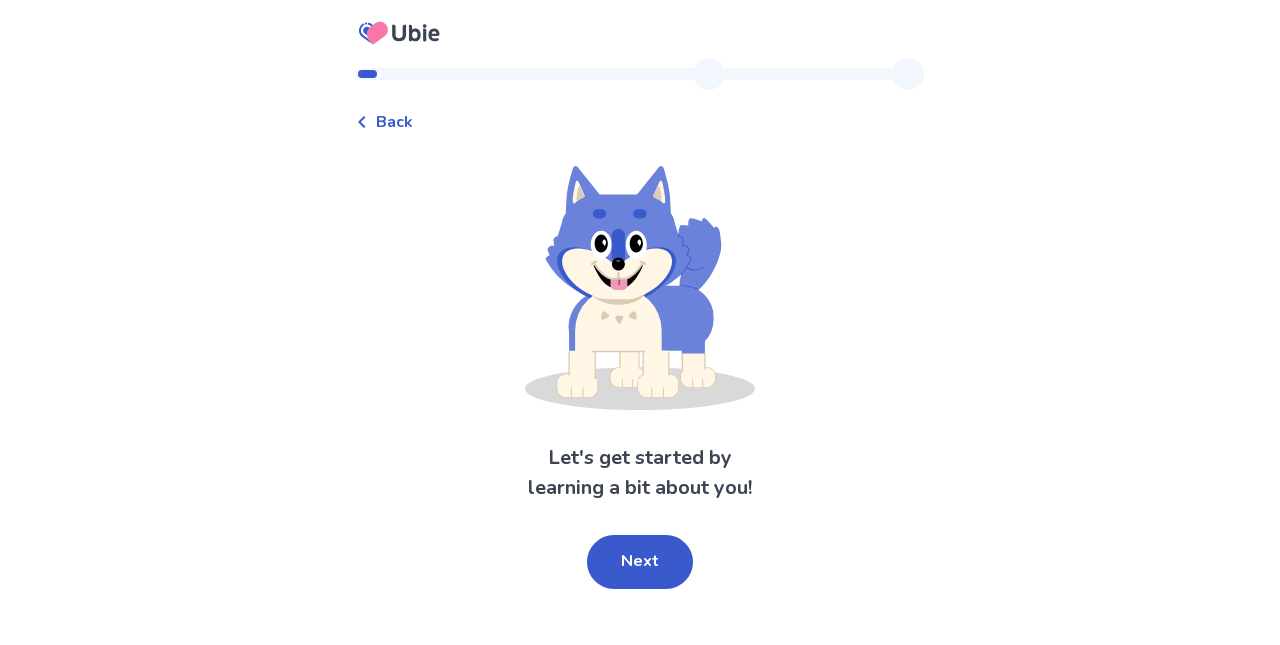 click on "Next" at bounding box center (640, 562) 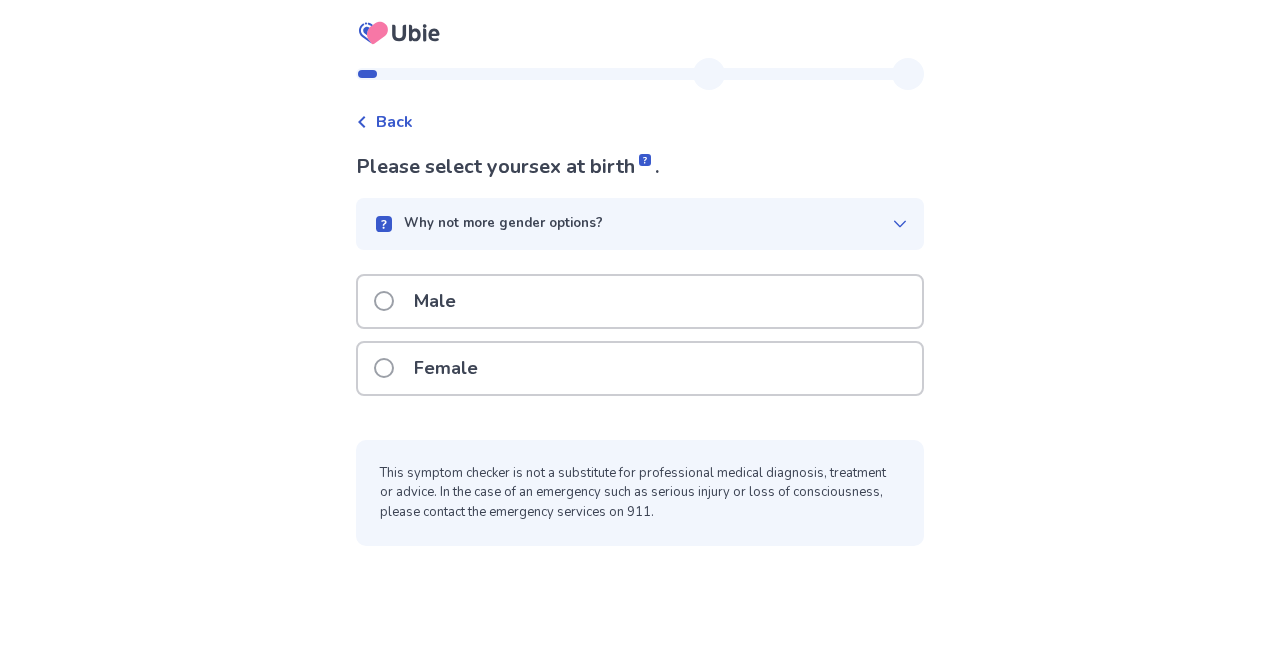 click on "Female" at bounding box center (640, 368) 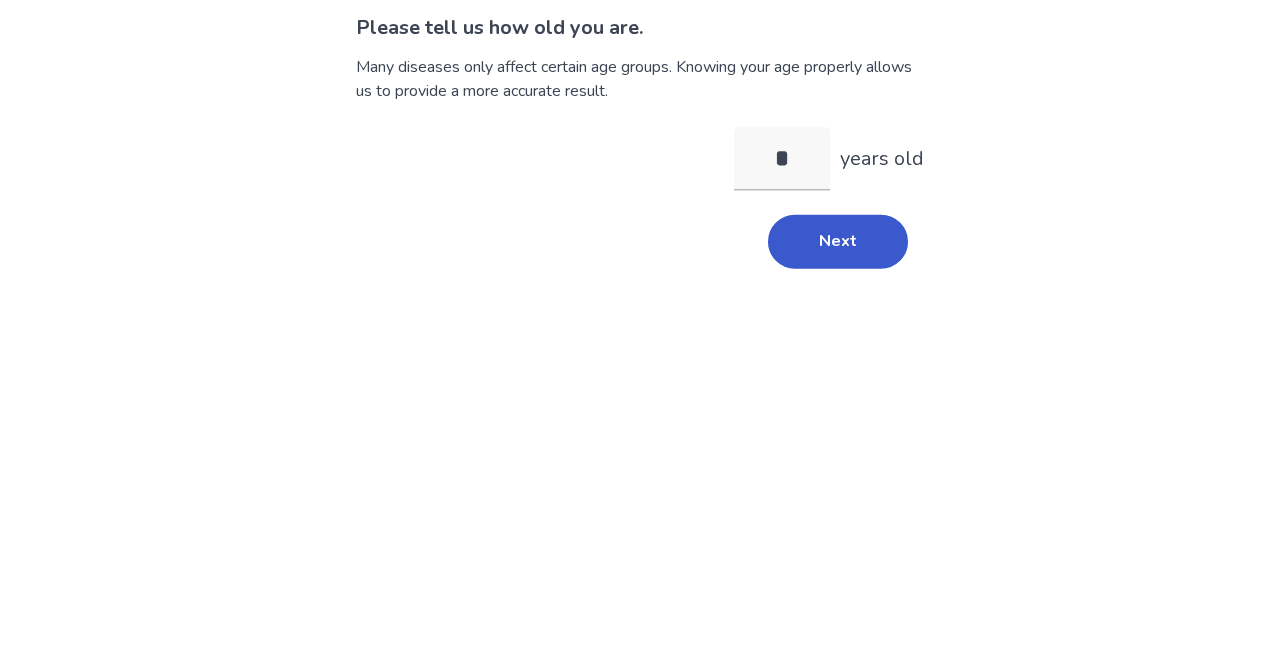 type on "**" 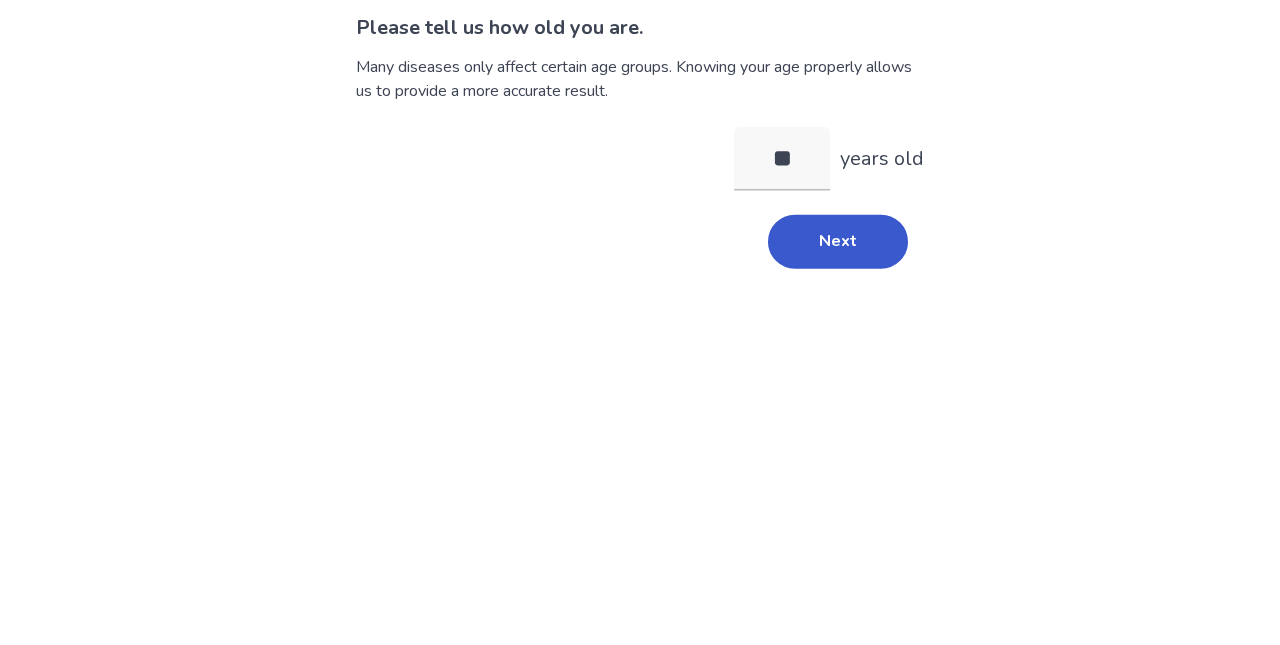 click on "Next" at bounding box center (838, 381) 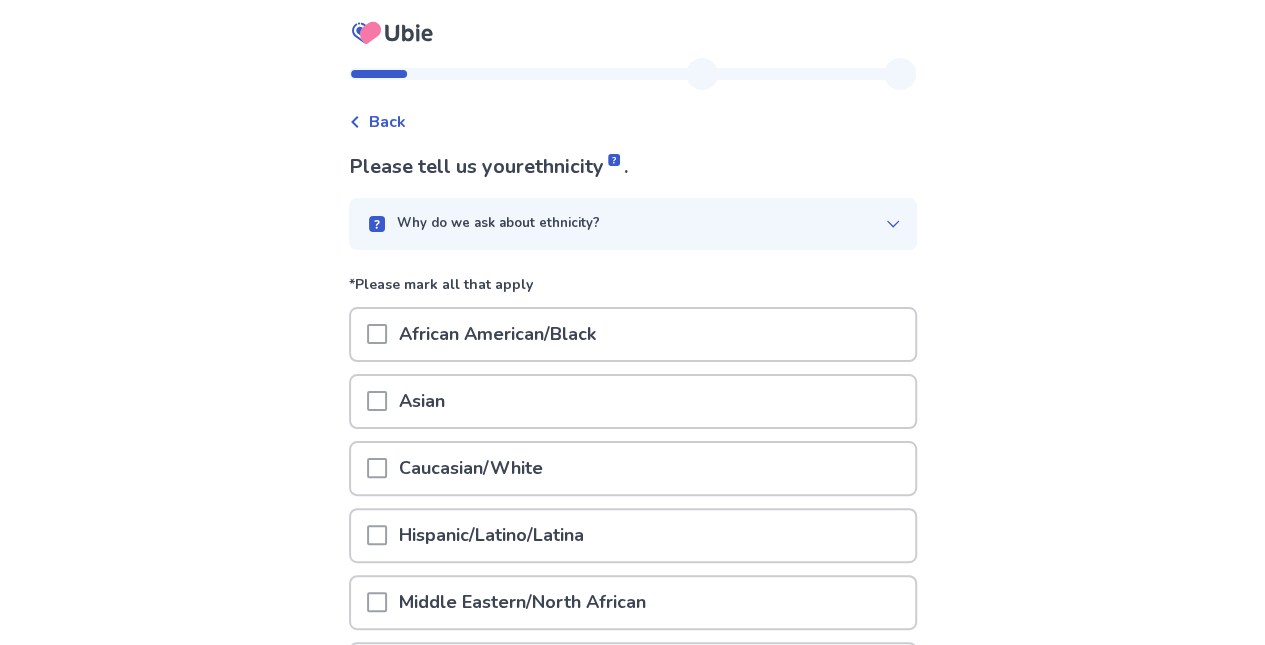 click on "Caucasian/White" at bounding box center (633, 468) 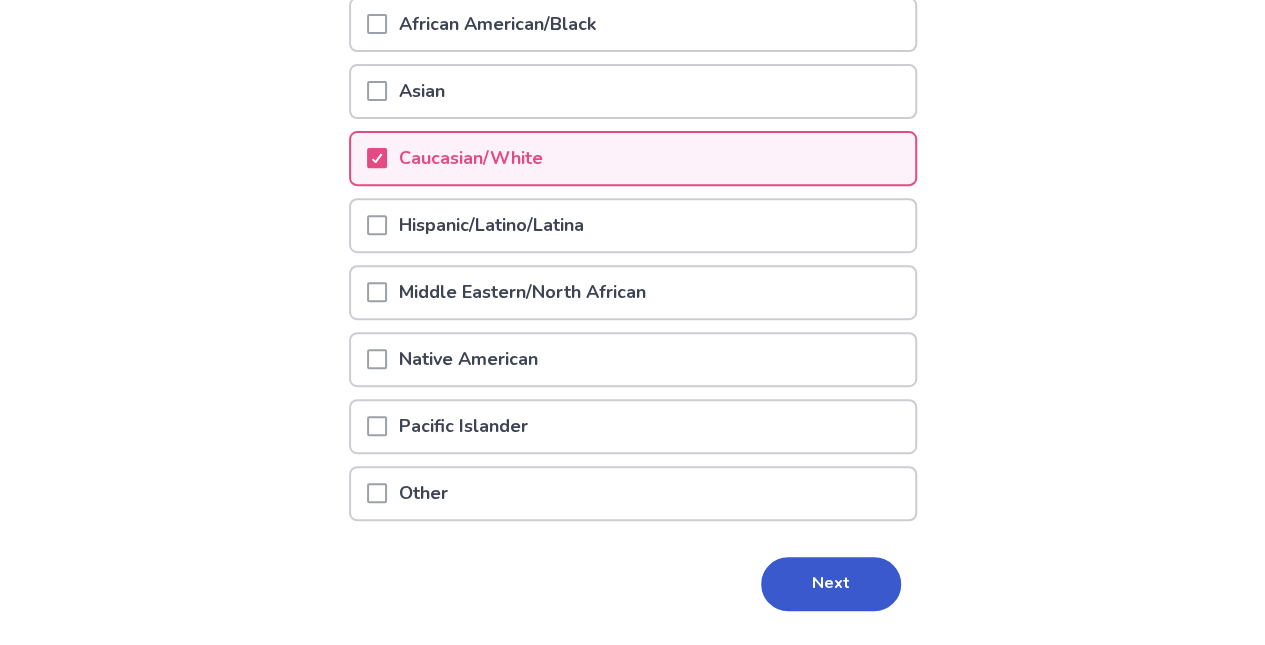 scroll, scrollTop: 342, scrollLeft: 0, axis: vertical 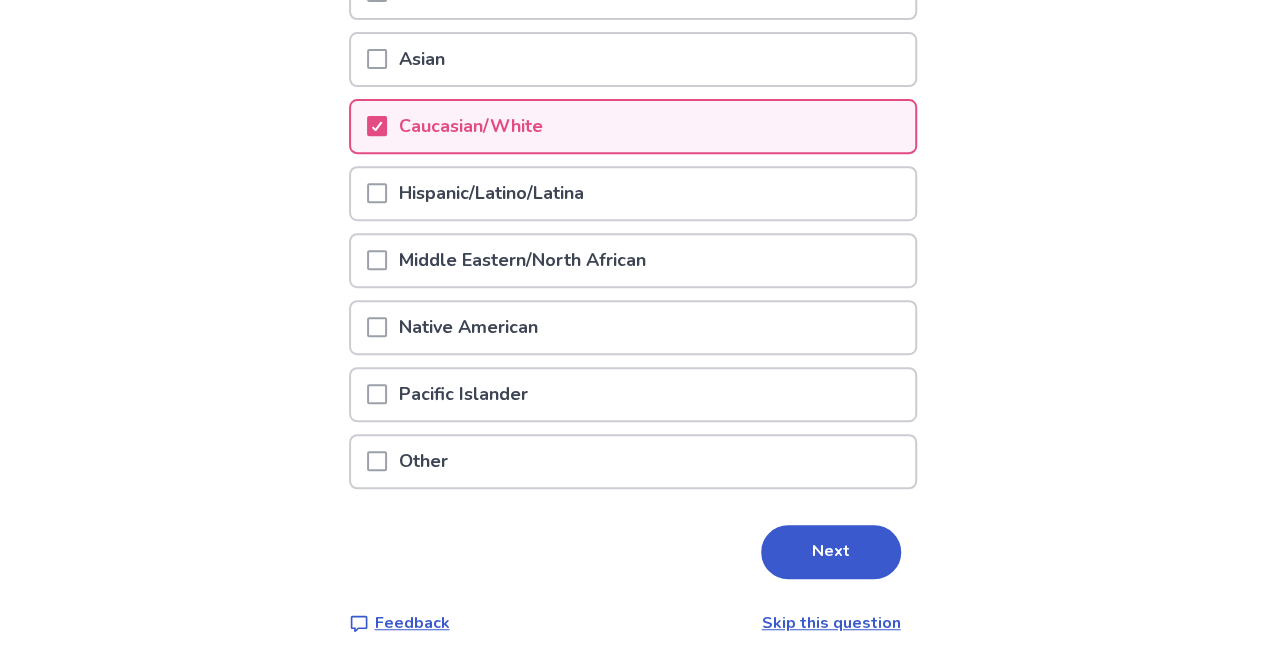 click on "Other" at bounding box center (633, 461) 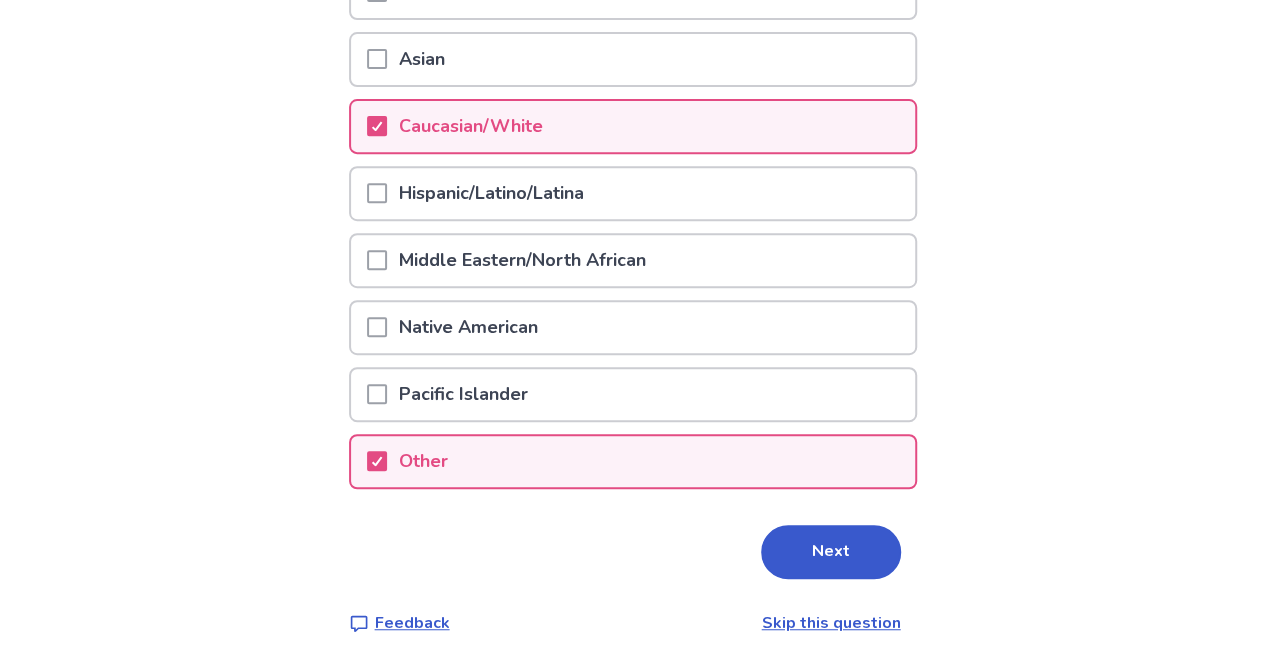 click on "Other" at bounding box center [423, 461] 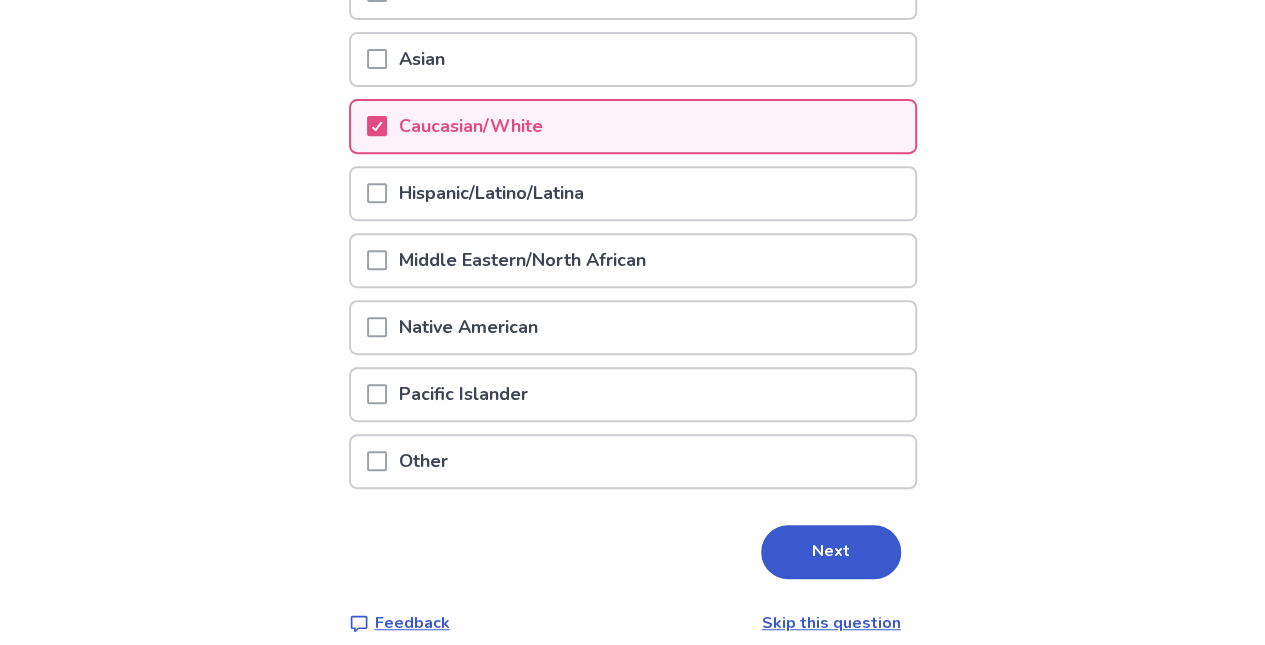 click on "Next" at bounding box center (831, 552) 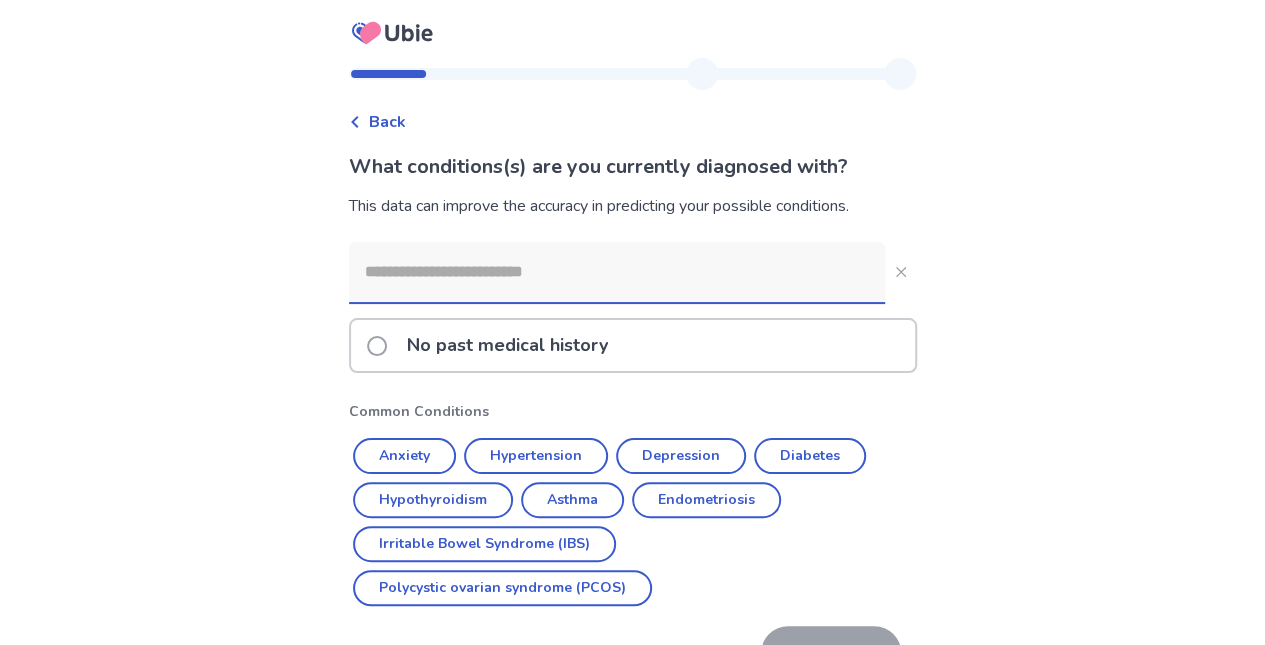 click at bounding box center (617, 272) 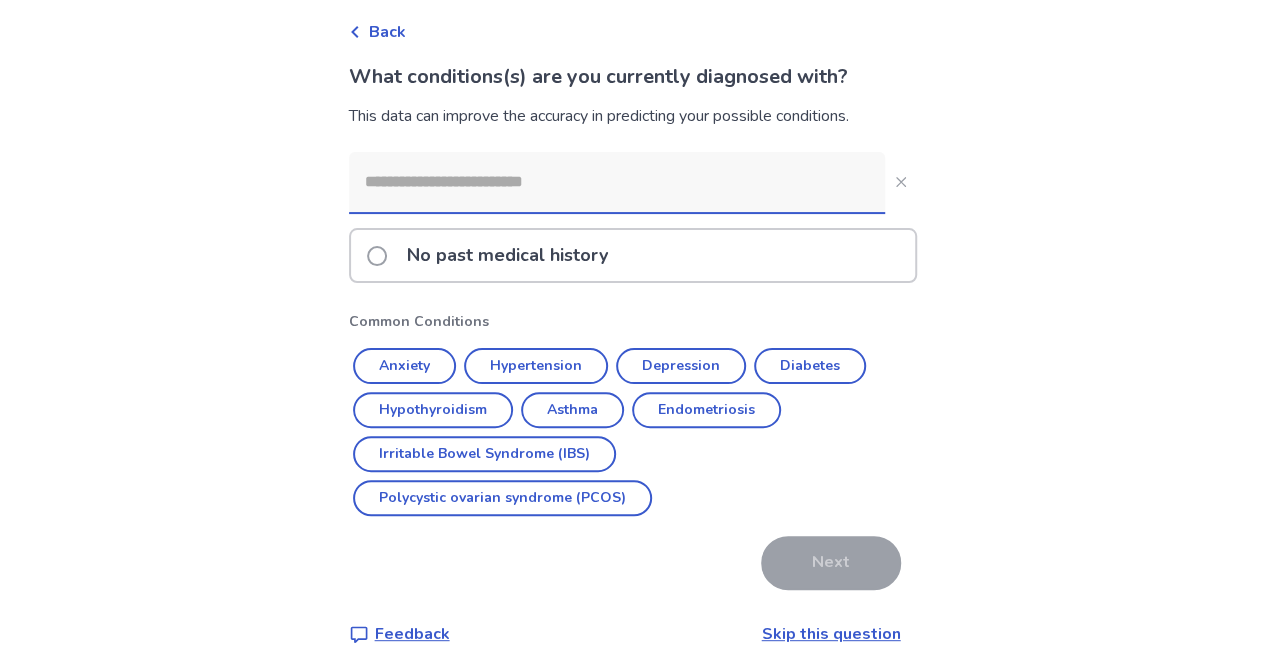 scroll, scrollTop: 104, scrollLeft: 0, axis: vertical 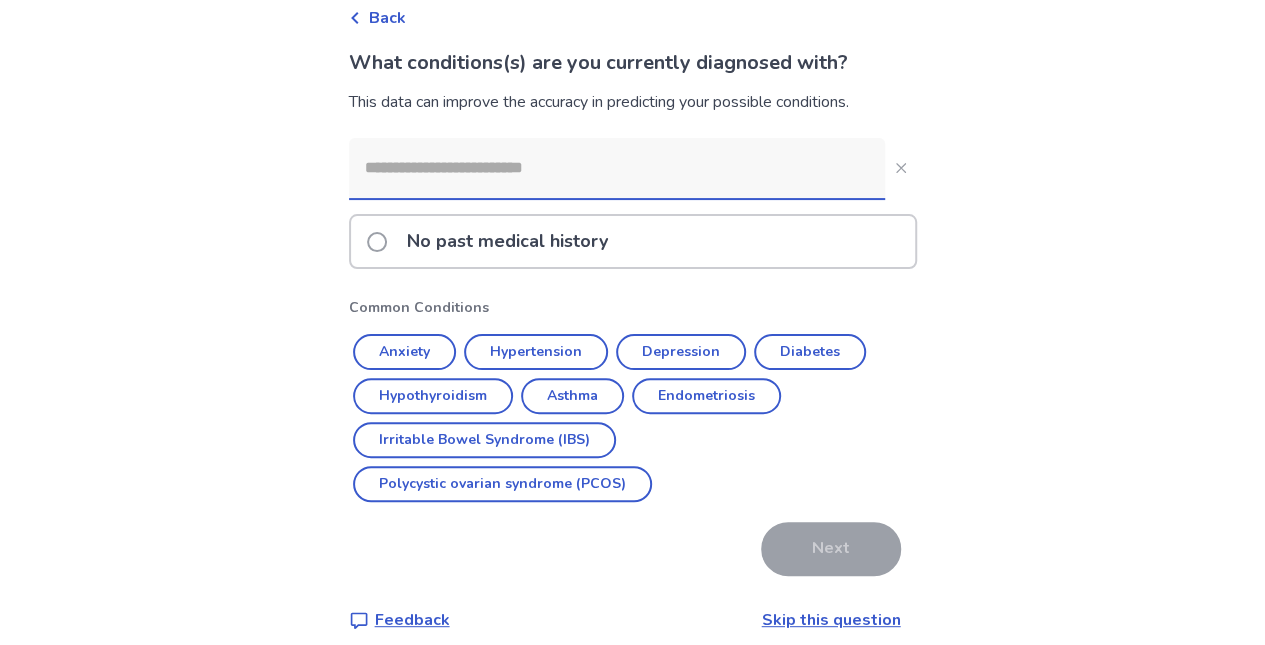 click on "No past medical history" at bounding box center (633, 241) 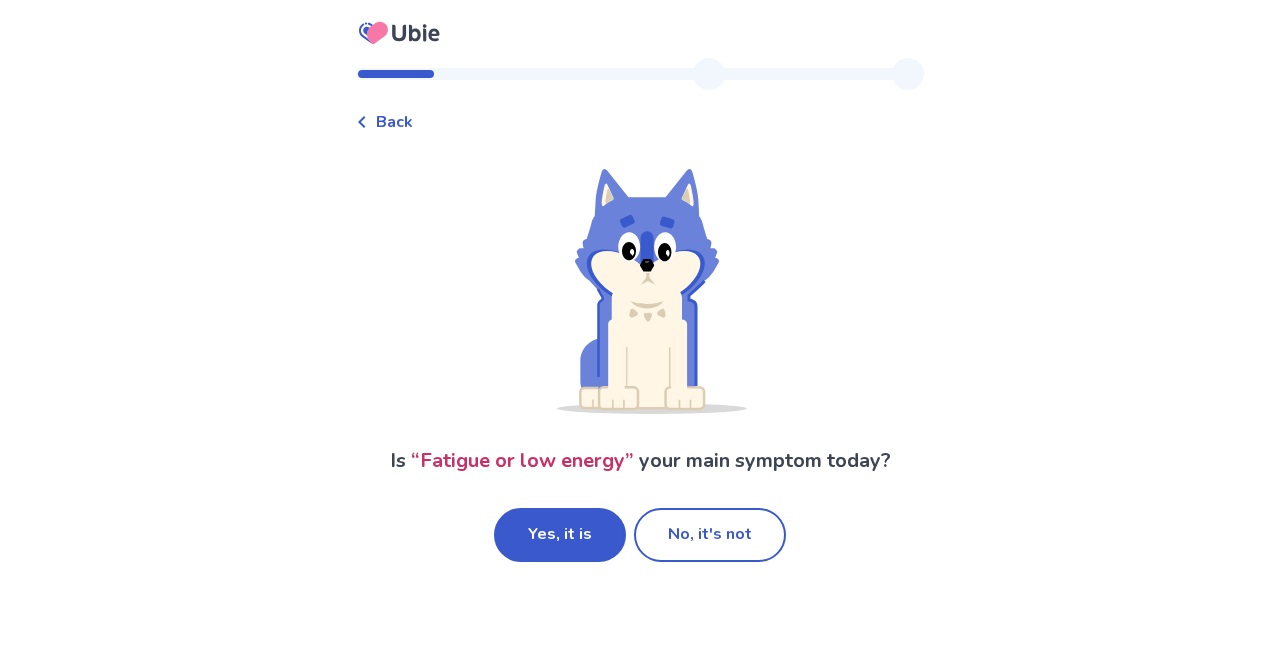 click on "Yes, it is" at bounding box center [560, 535] 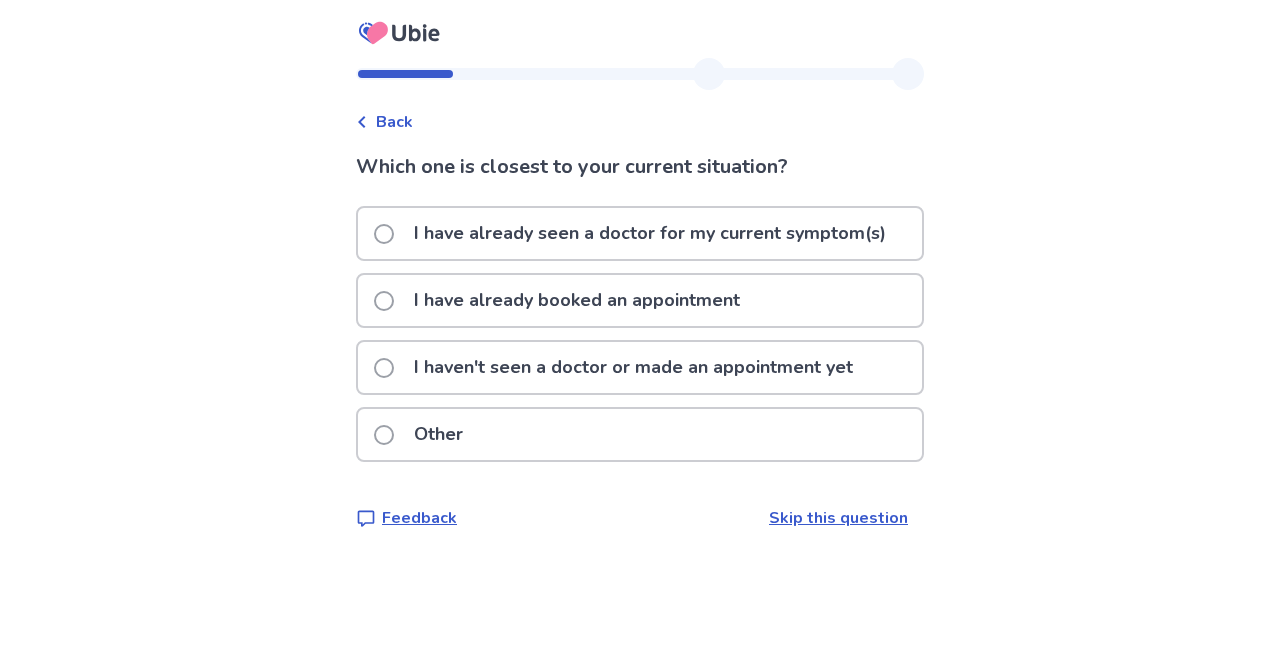 click on "I have already seen a doctor for my current symptom(s)" at bounding box center (650, 233) 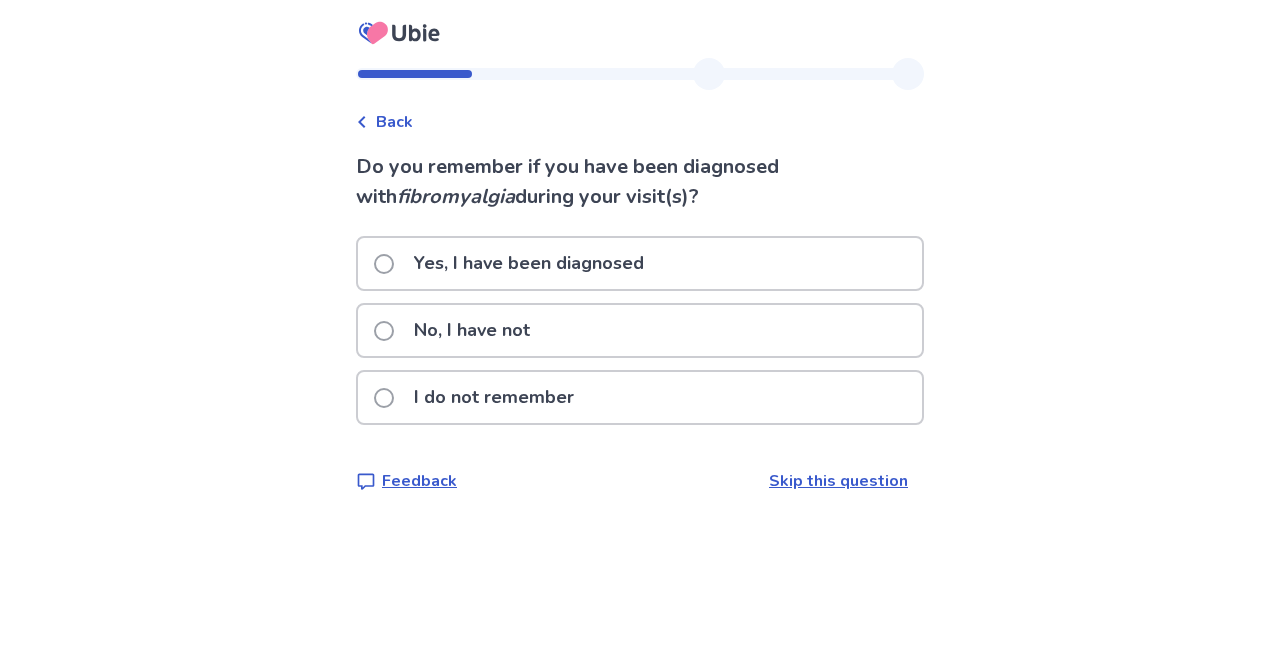 click on "No, I have not" at bounding box center [472, 330] 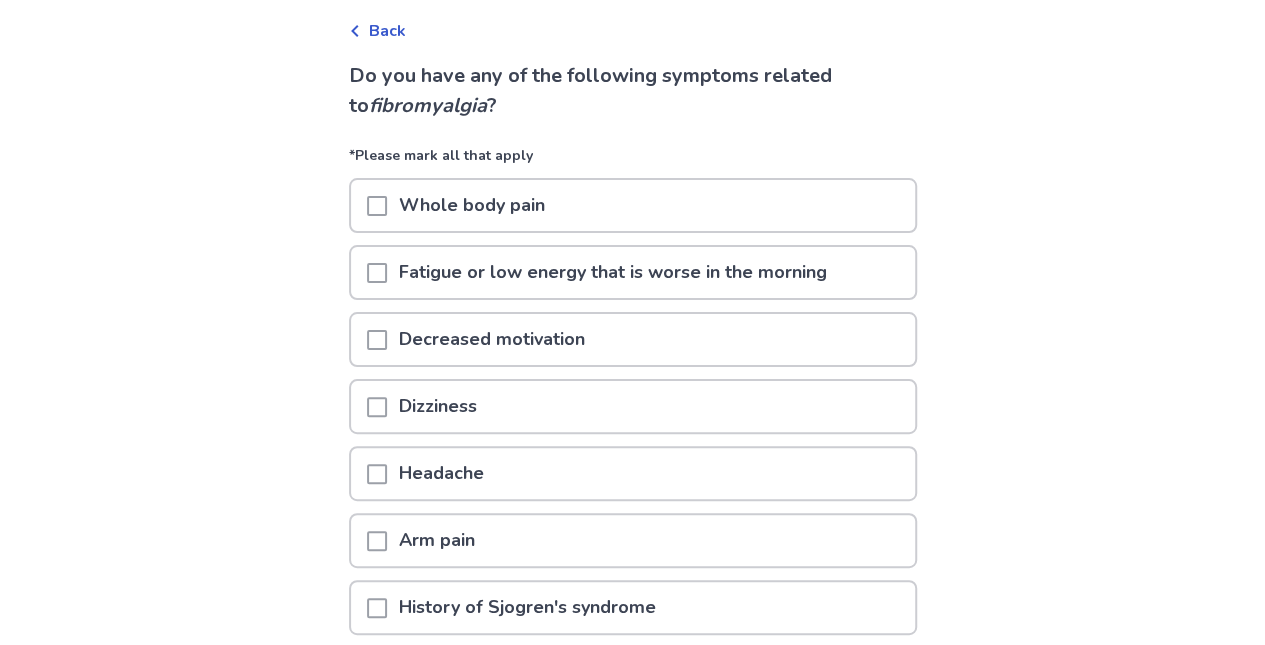 scroll, scrollTop: 112, scrollLeft: 0, axis: vertical 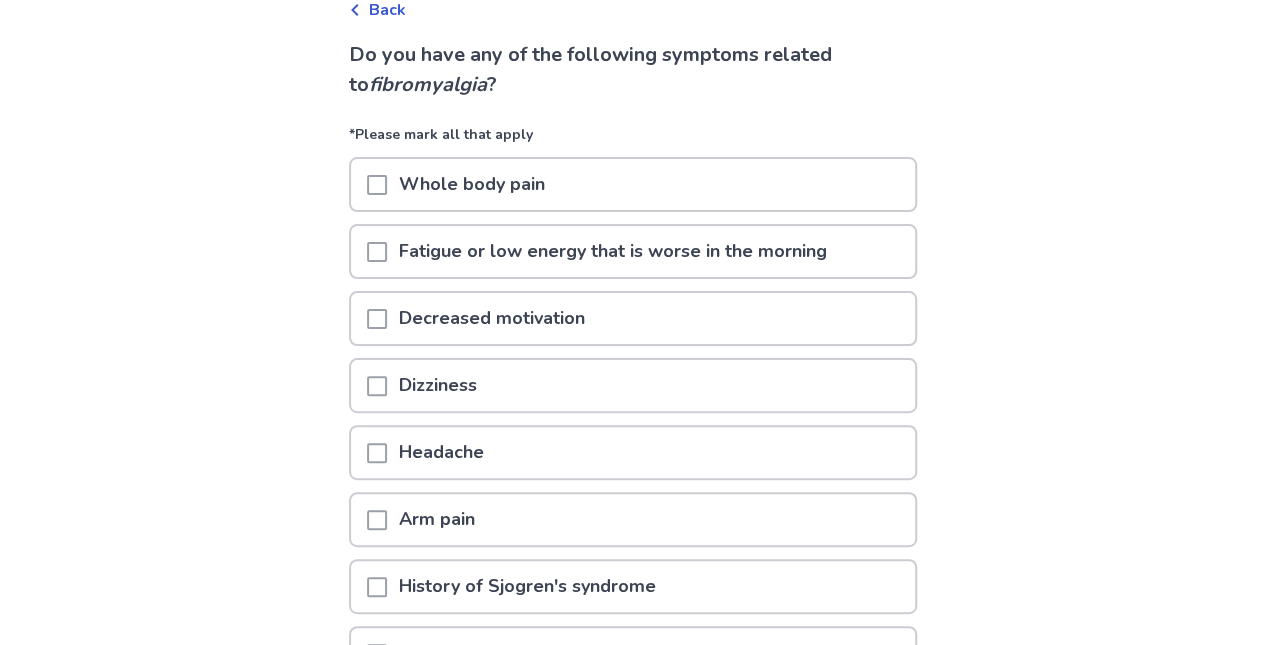 click on "Whole body pain" at bounding box center (633, 184) 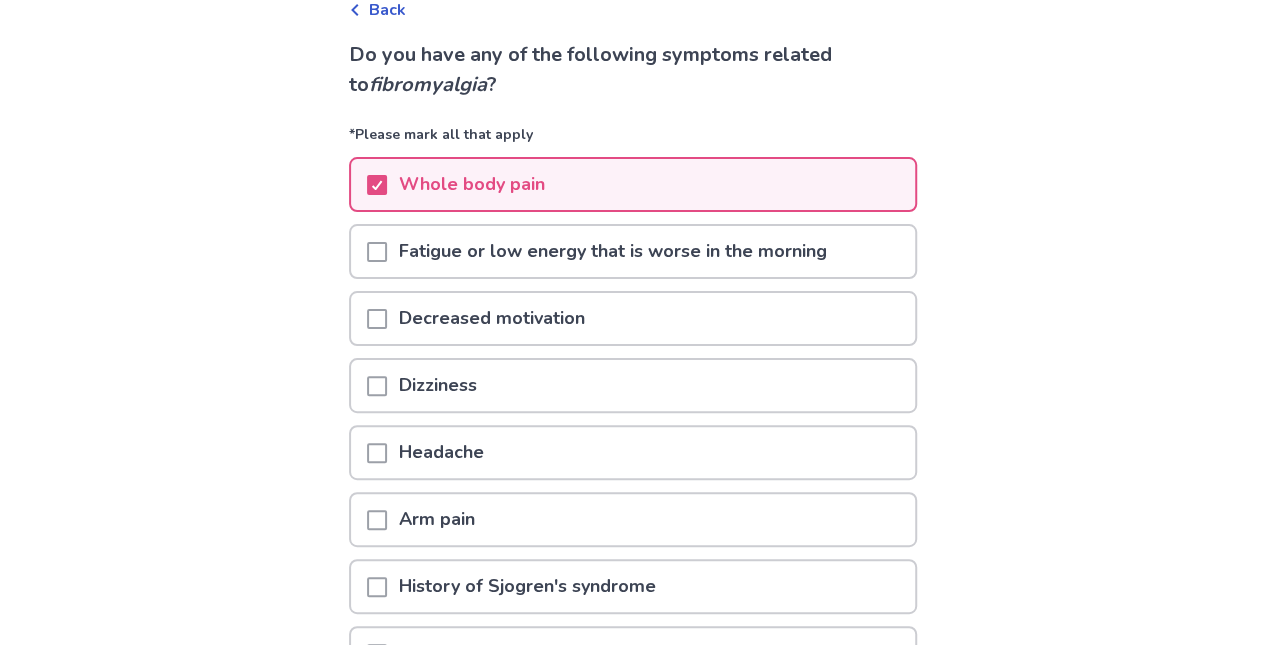 click on "Fatigue or low energy that is worse in the morning" at bounding box center (613, 251) 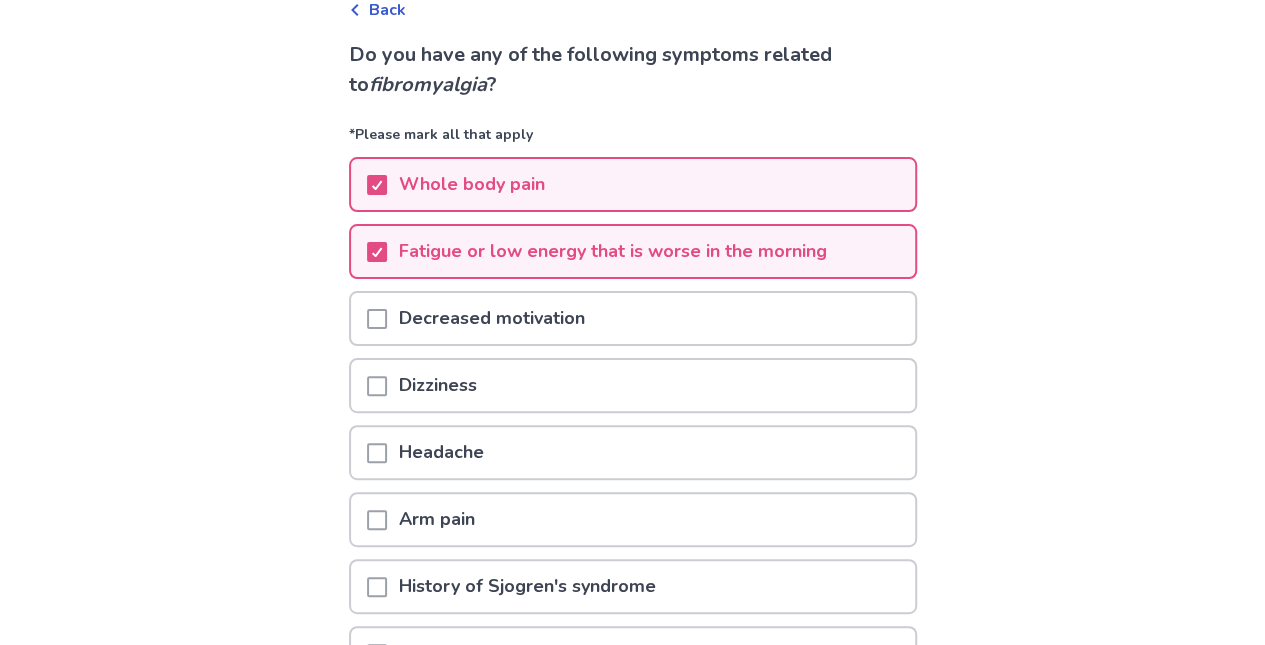 click on "Decreased motivation" at bounding box center (633, 318) 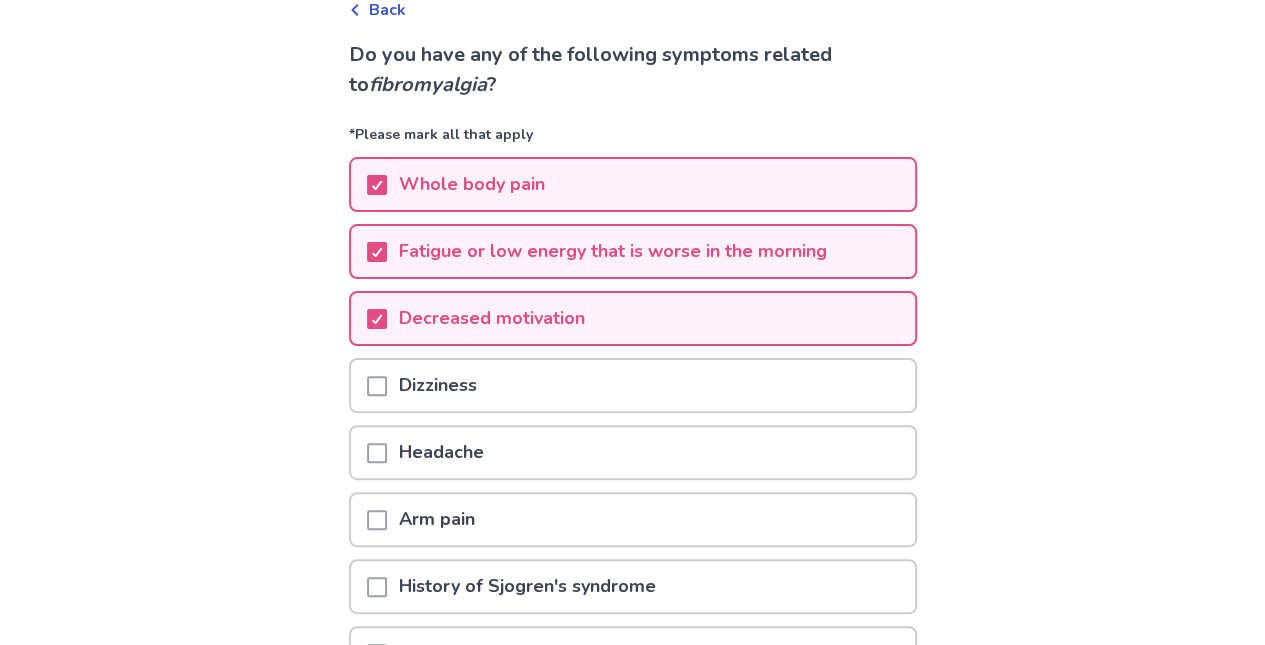 click on "Dizziness" at bounding box center [633, 385] 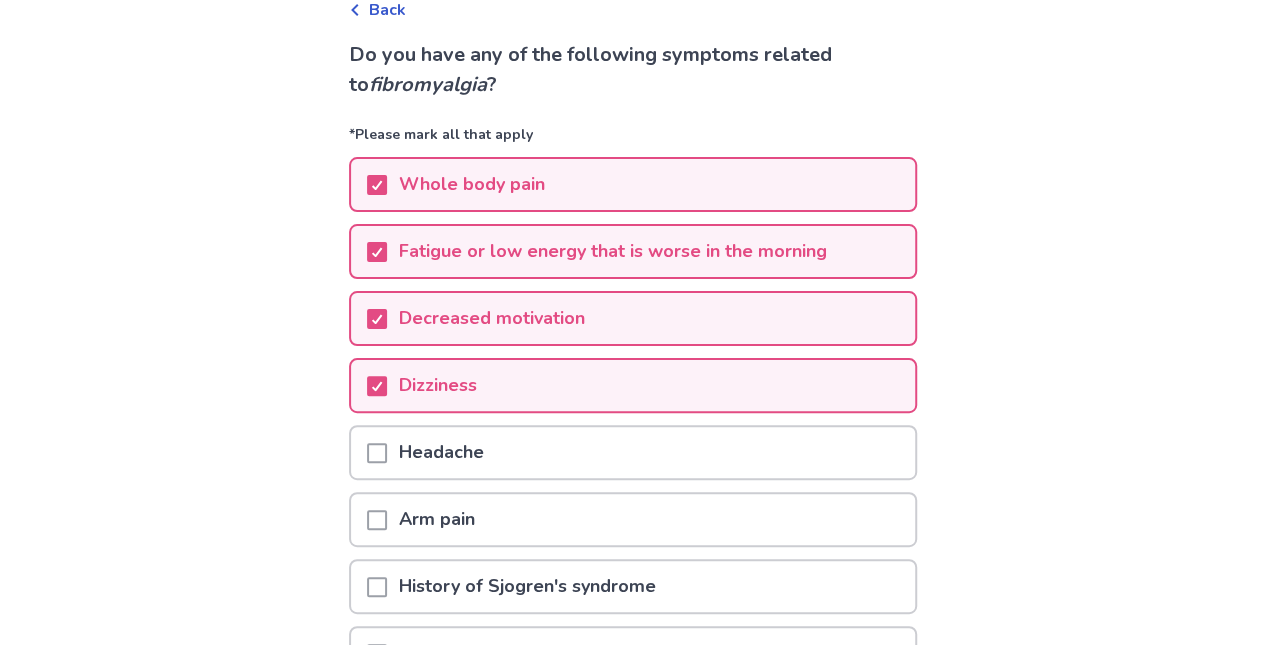 click on "Headache" at bounding box center [633, 452] 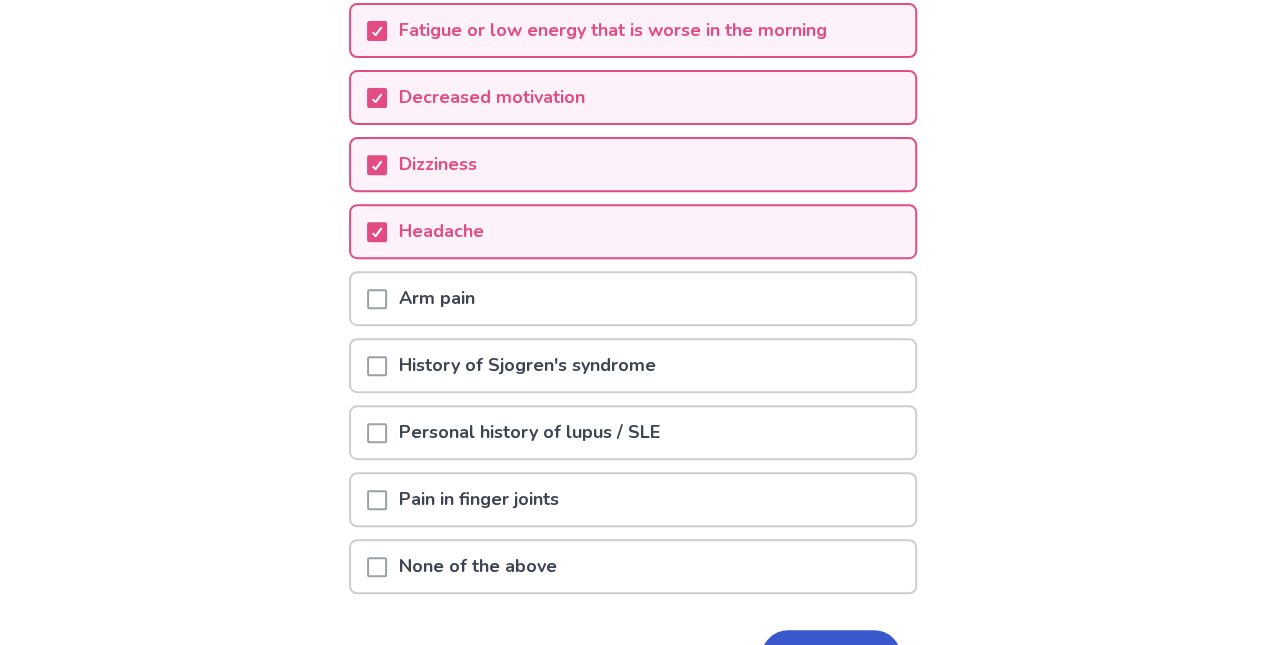 scroll, scrollTop: 334, scrollLeft: 0, axis: vertical 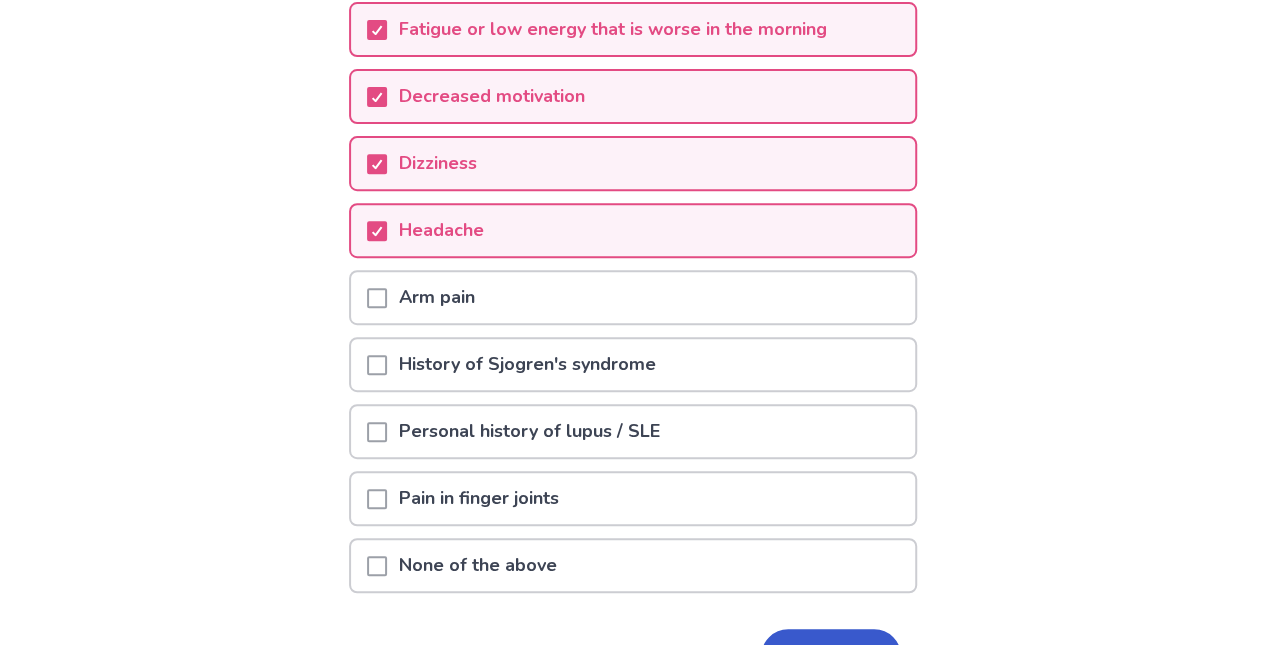 click on "Pain in finger joints" at bounding box center (633, 498) 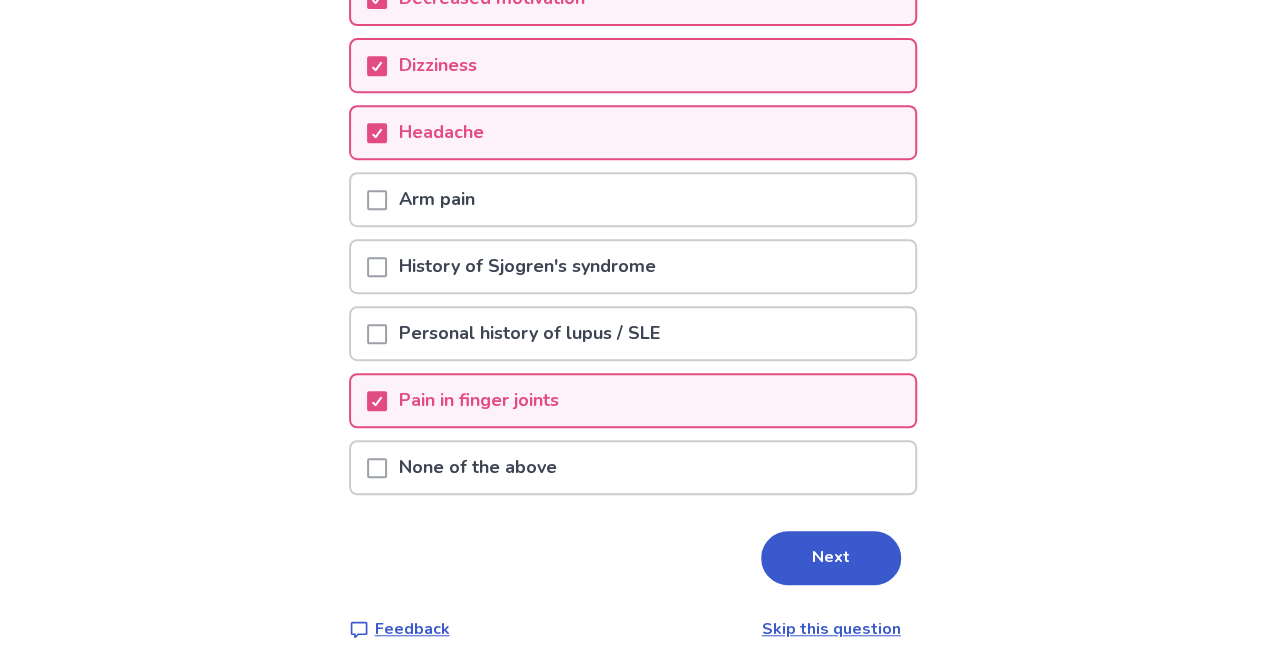 scroll, scrollTop: 460, scrollLeft: 0, axis: vertical 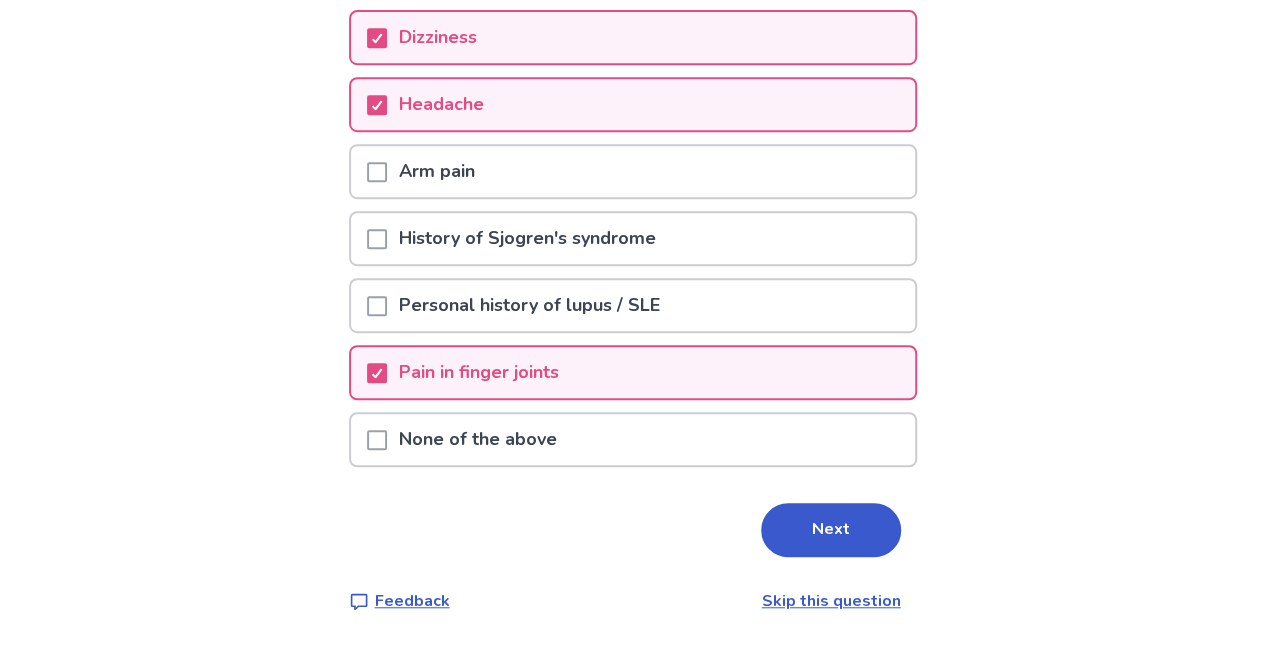 click on "Next" at bounding box center [831, 530] 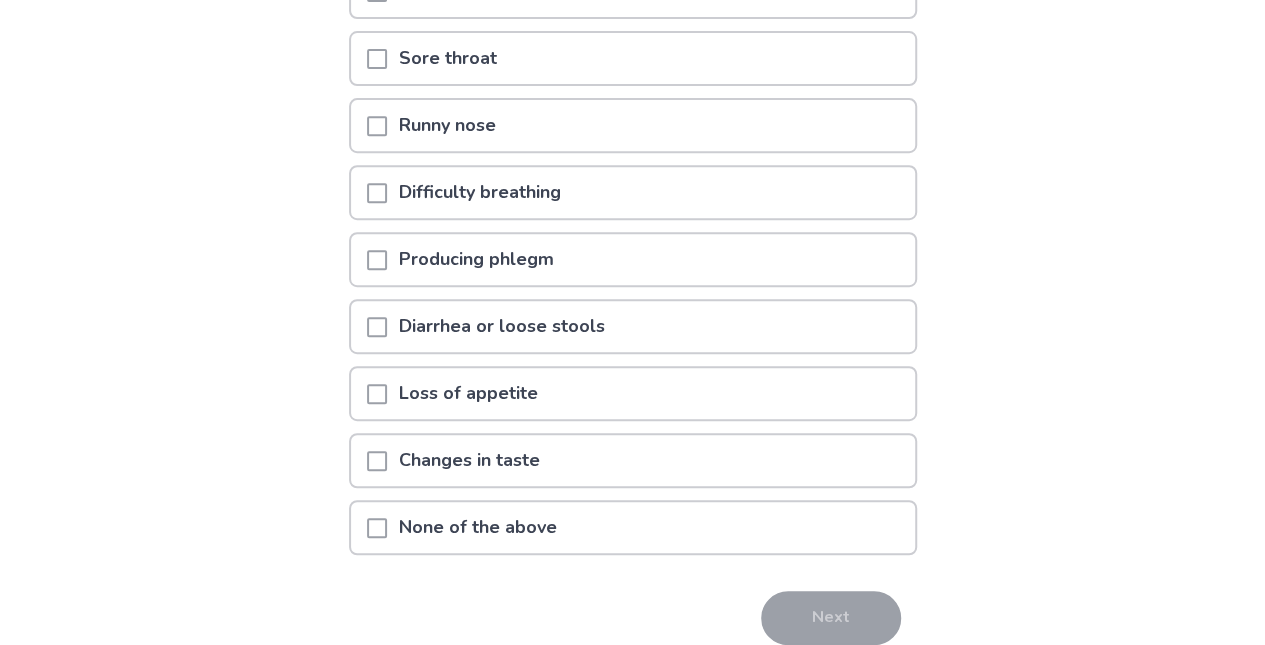 scroll, scrollTop: 376, scrollLeft: 0, axis: vertical 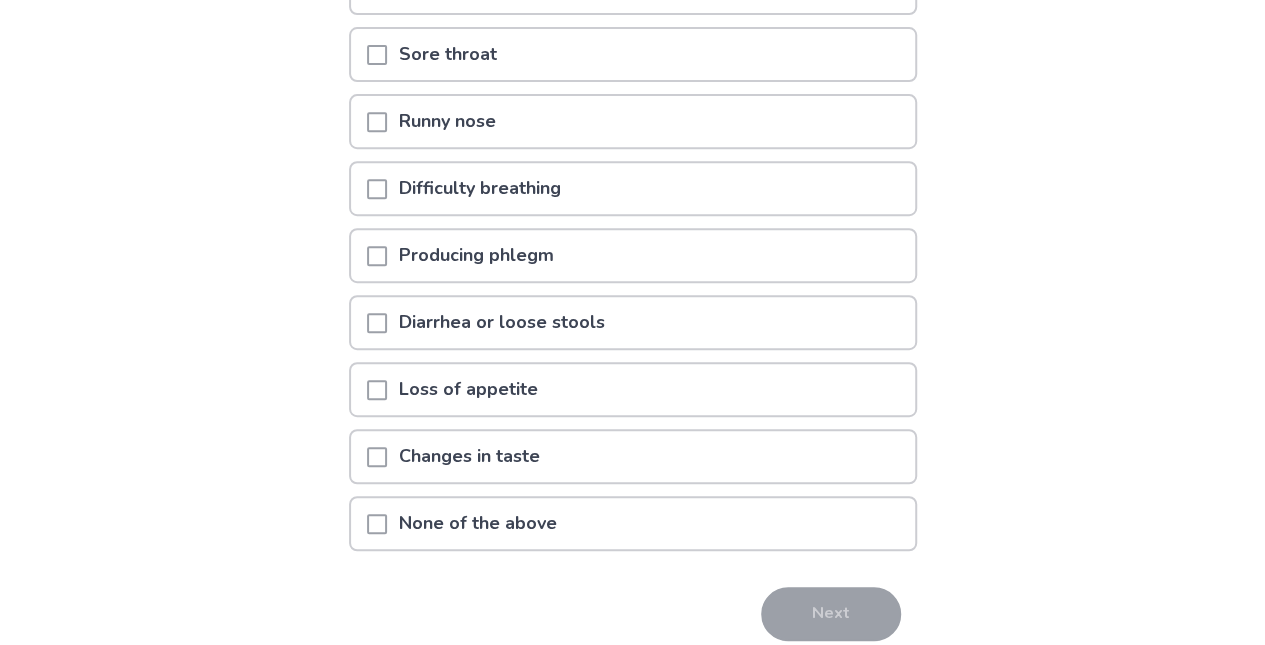 click on "None of the above" at bounding box center (633, 523) 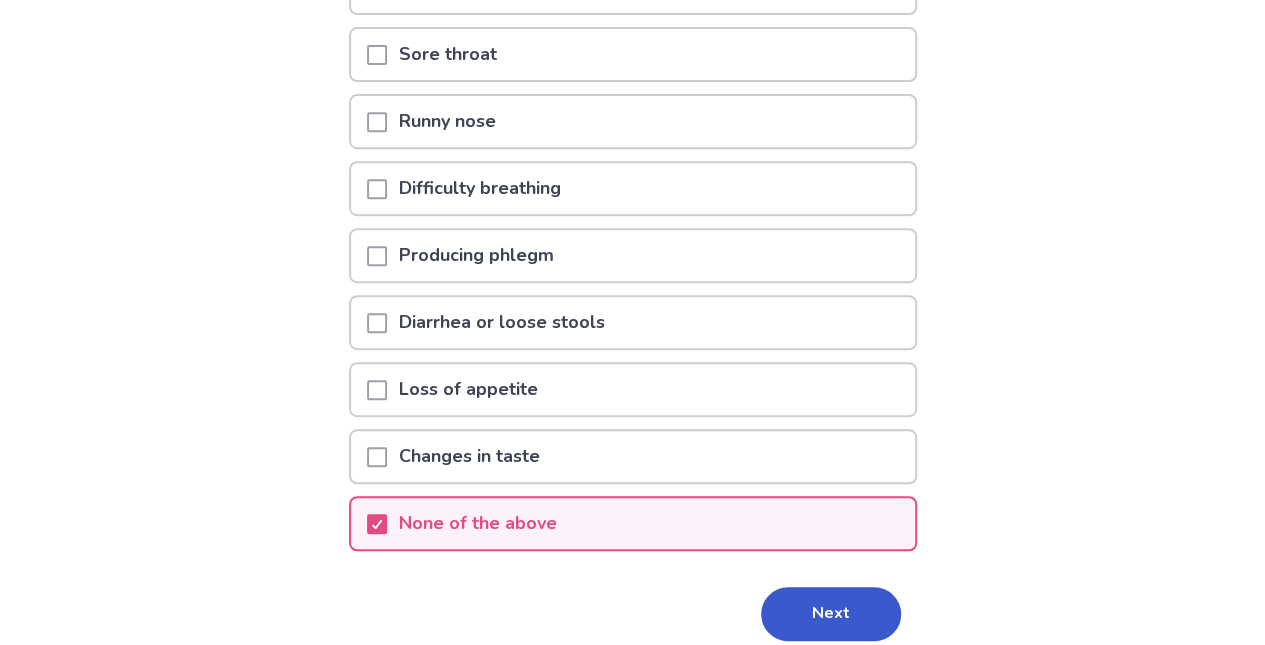 click on "Next" at bounding box center (831, 614) 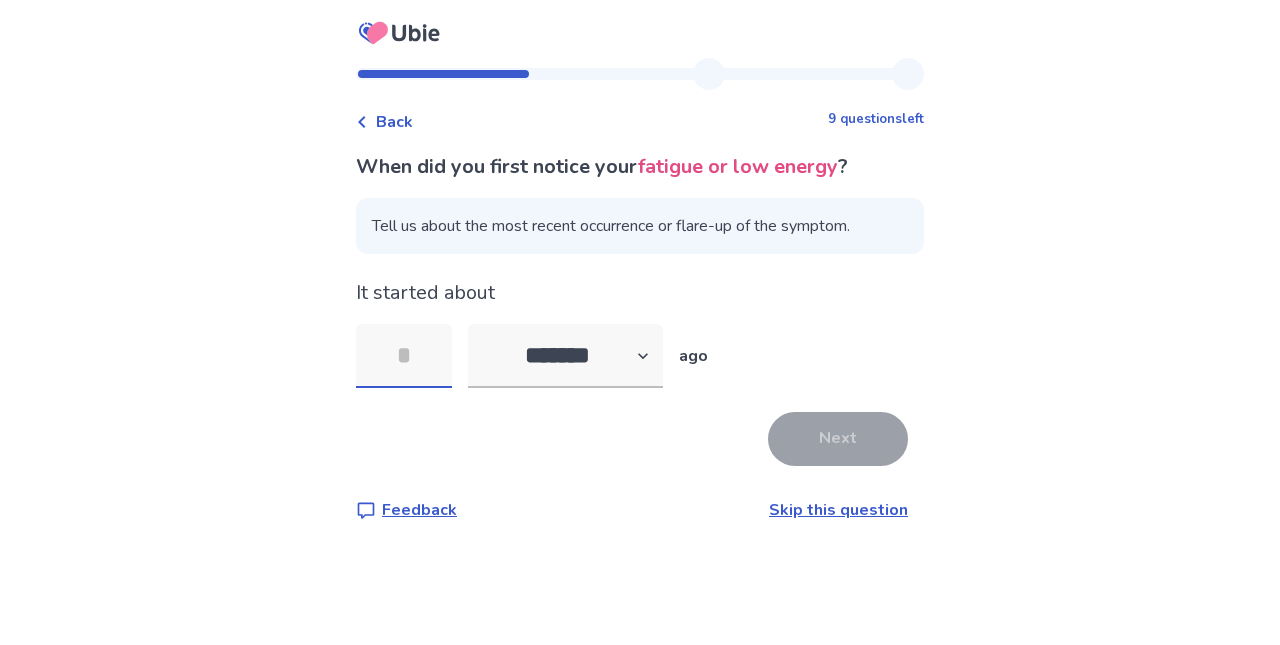 click at bounding box center [404, 356] 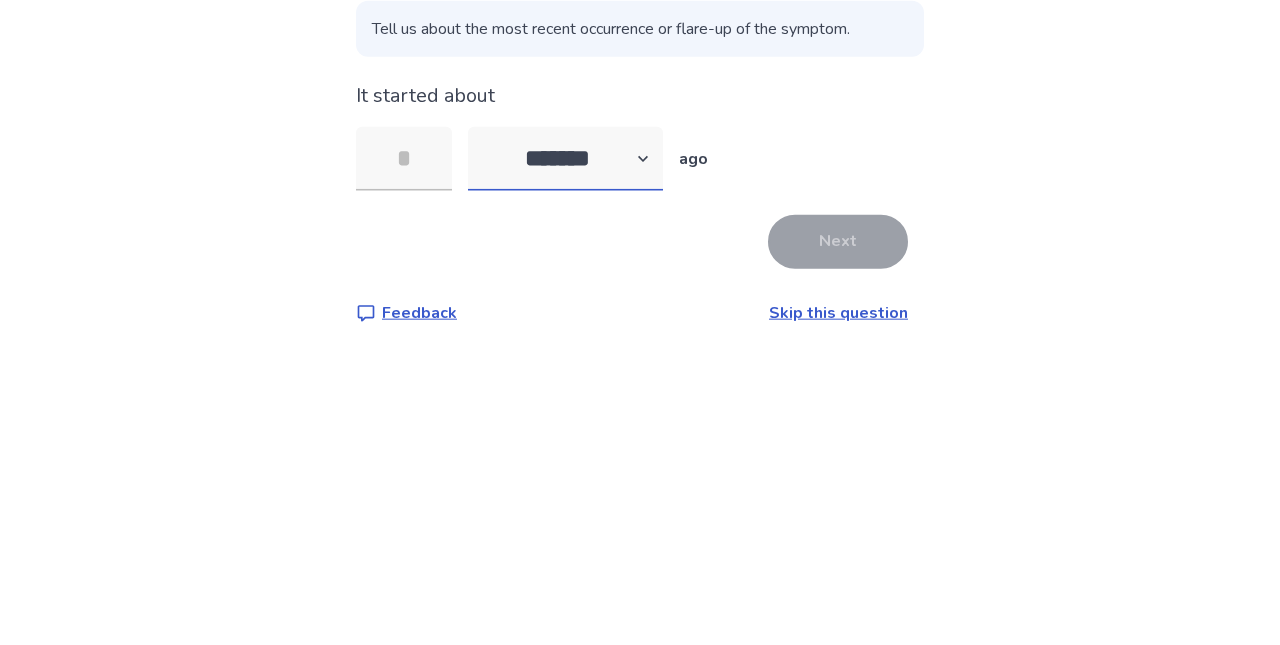 click on "******* ****** ******* ******** *******" at bounding box center [565, 356] 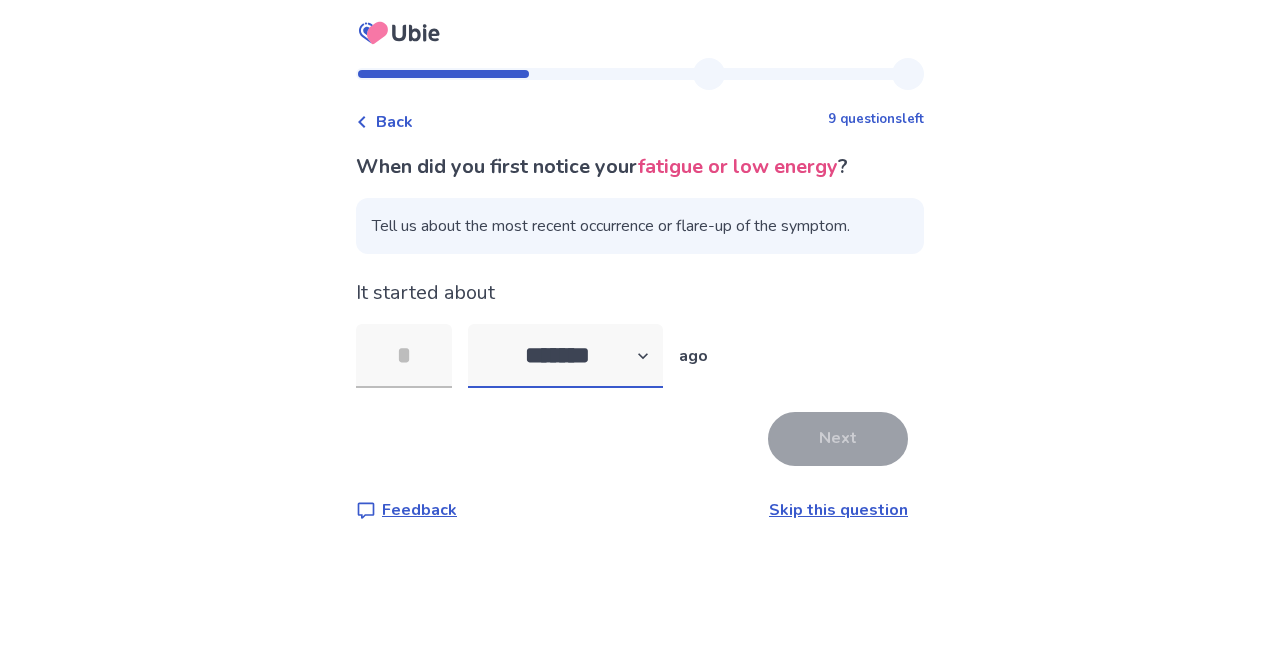 select on "*" 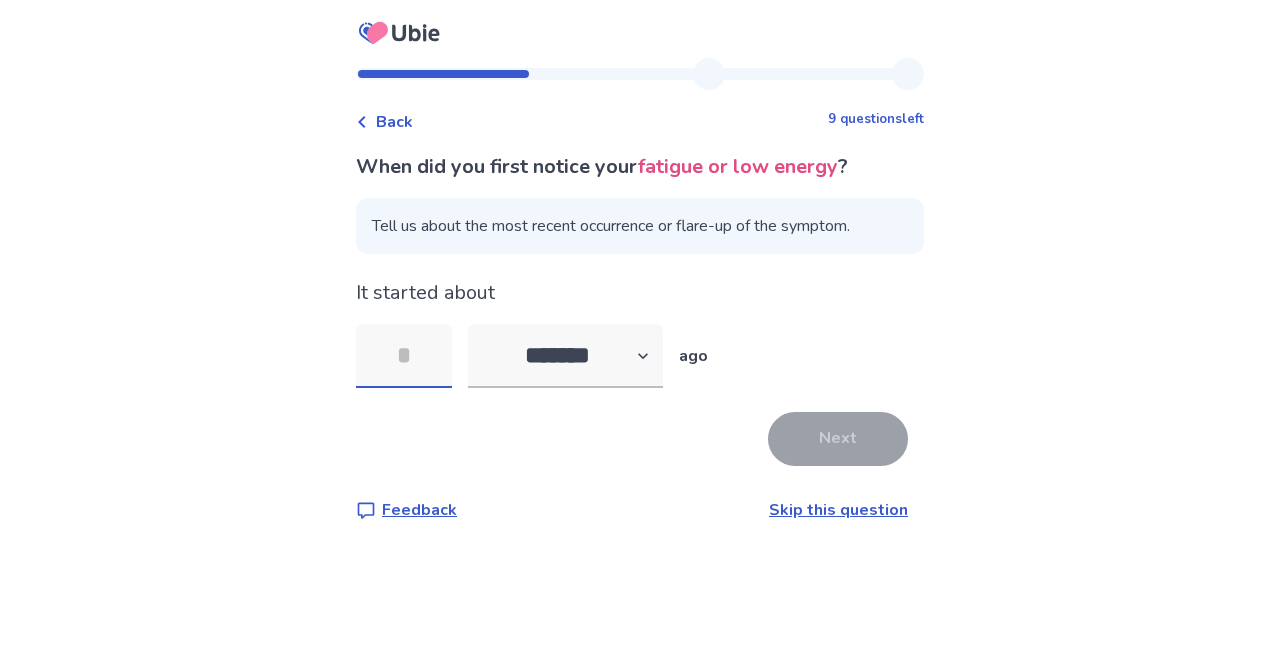 click at bounding box center (404, 356) 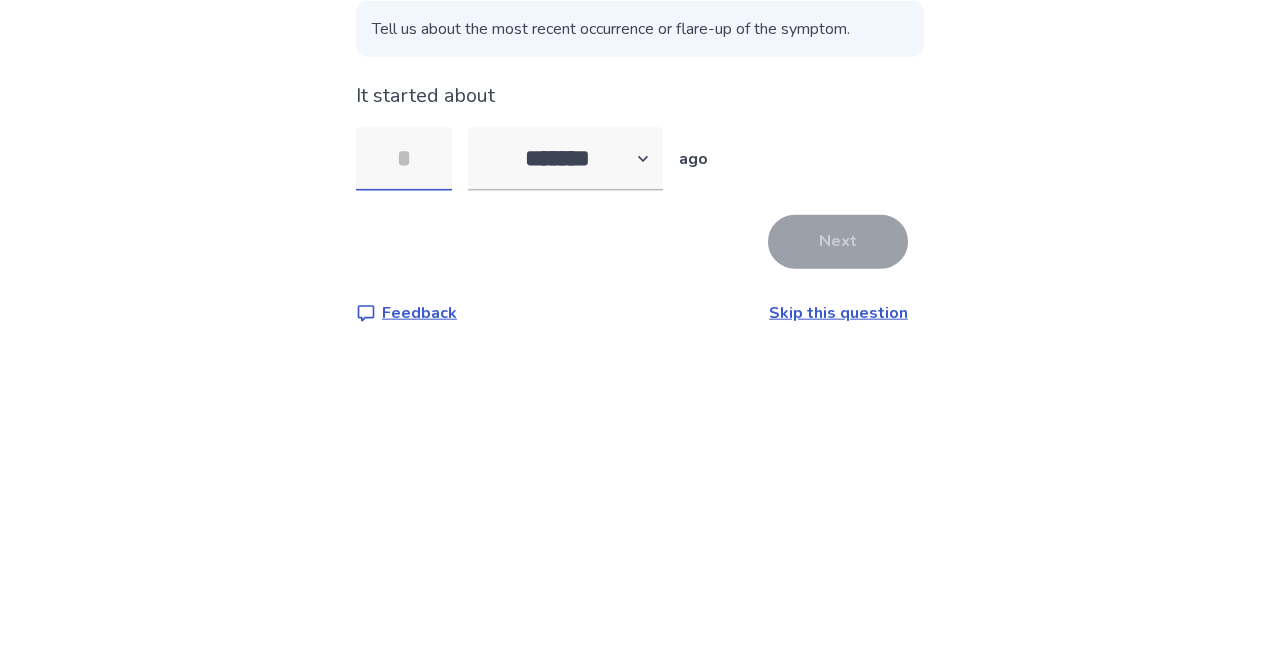 type on "*" 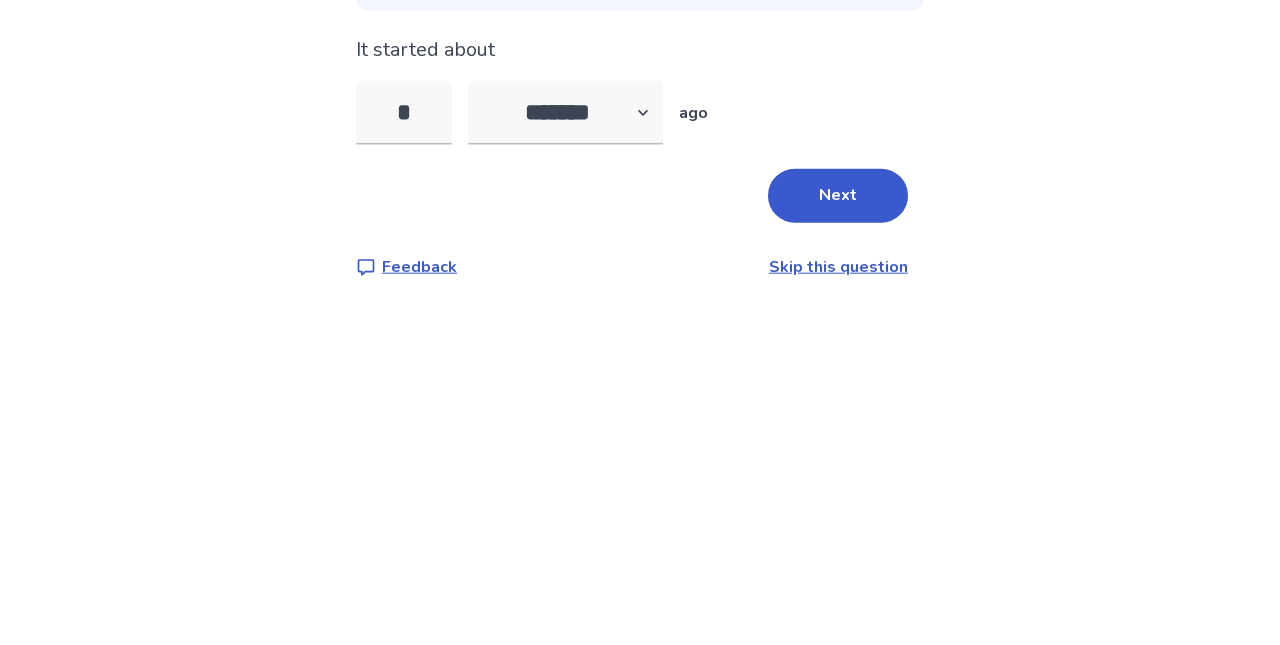 click on "Next" at bounding box center (838, 439) 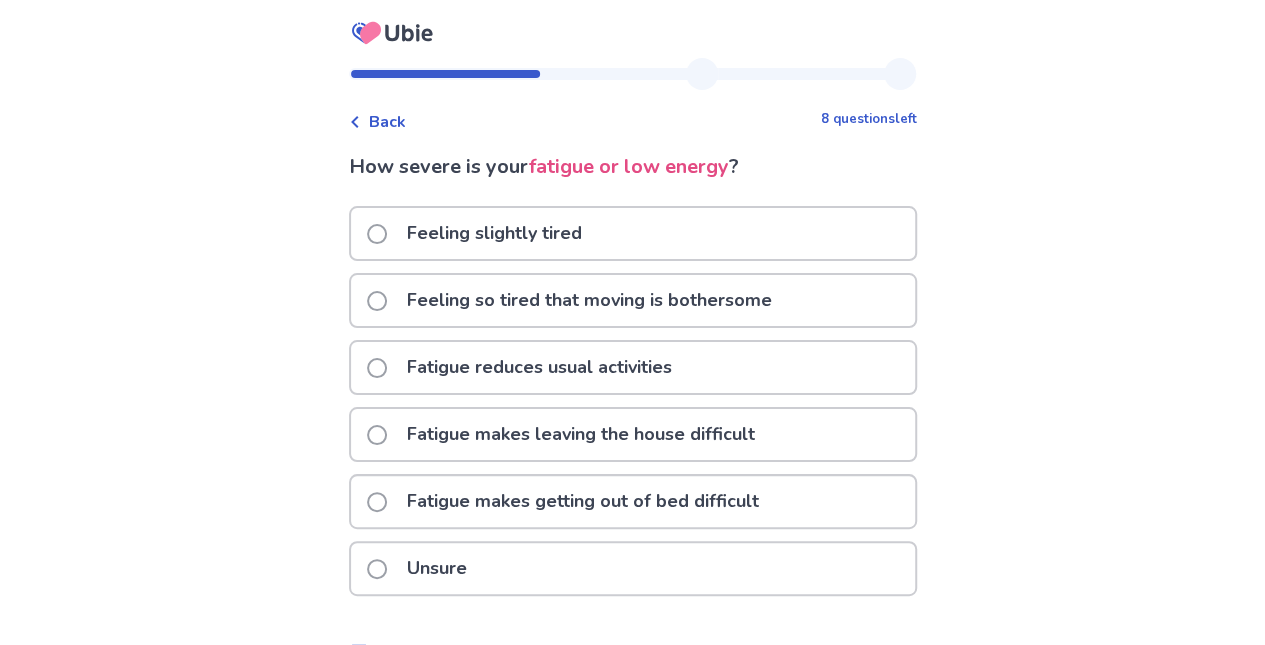 click on "Fatigue makes getting out of bed difficult" at bounding box center (583, 501) 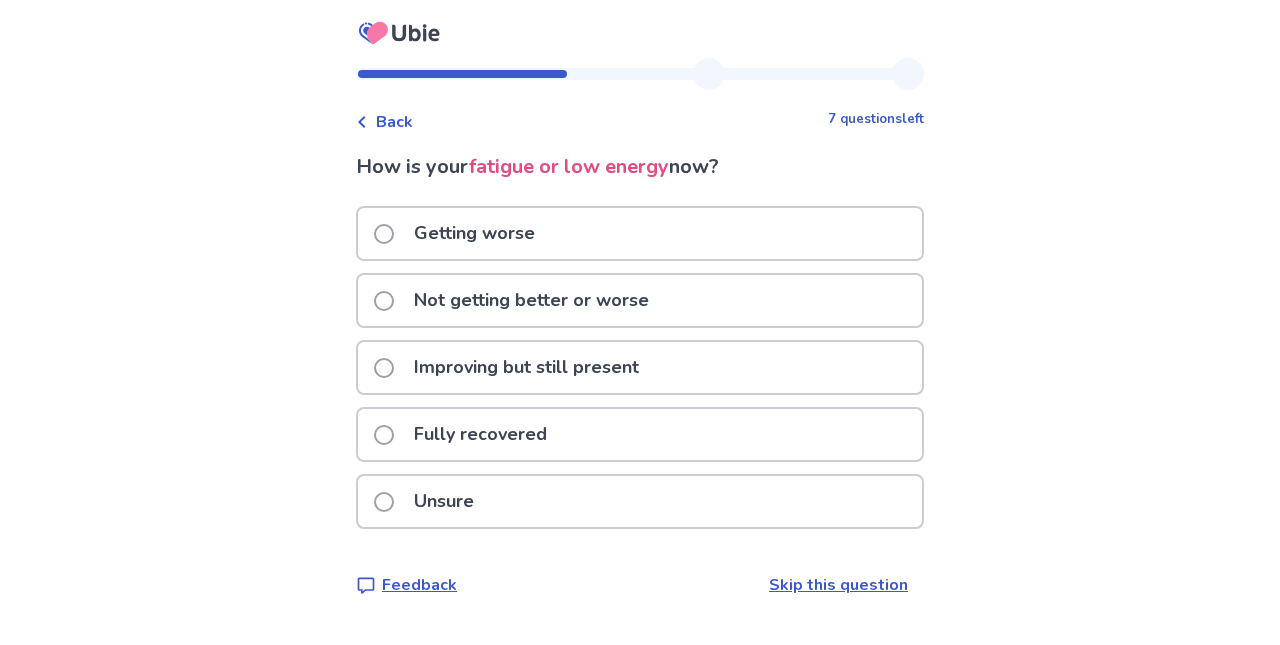 click on "Not getting better or worse" at bounding box center [640, 300] 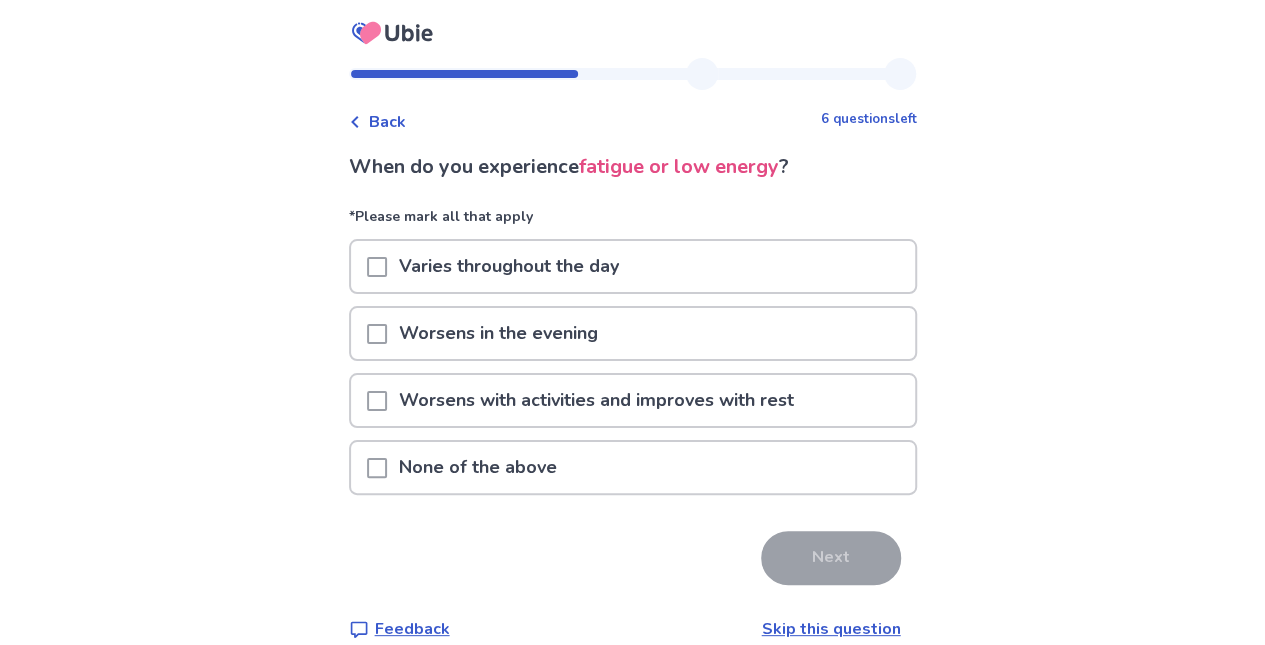 click on "Varies throughout the day" at bounding box center (633, 266) 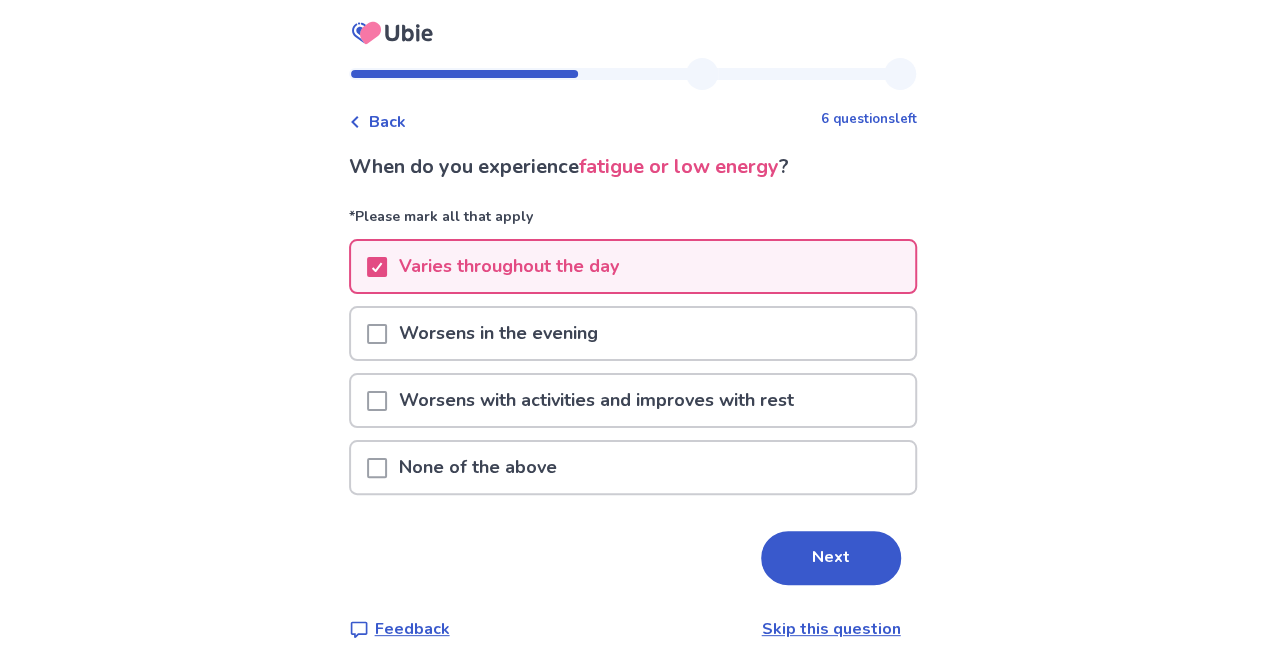 click on "Worsens in the evening" at bounding box center [633, 333] 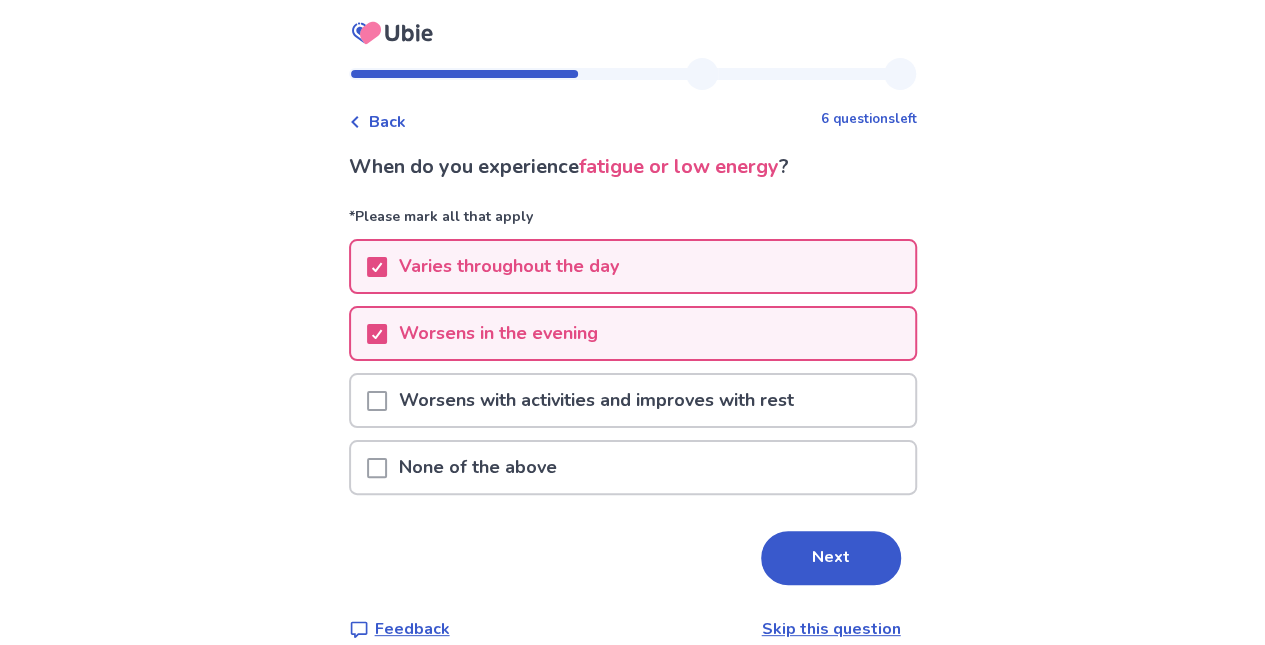 click on "Worsens with activities and improves with rest" at bounding box center [596, 400] 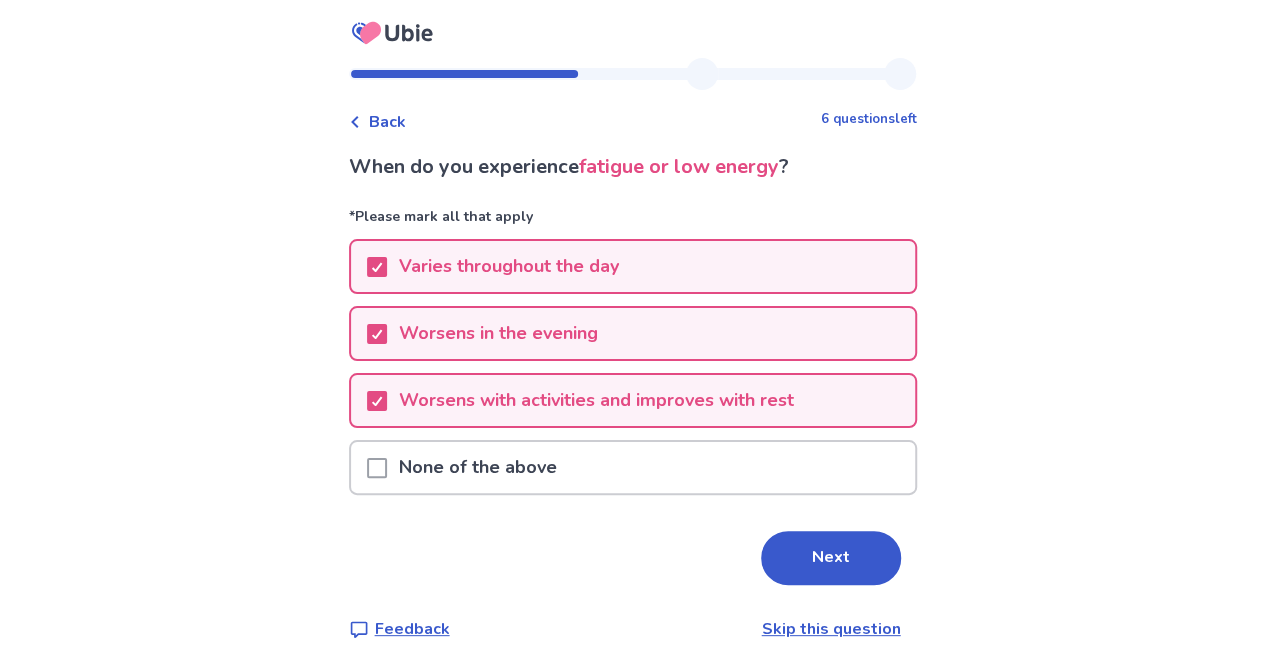 click on "Next" at bounding box center (831, 558) 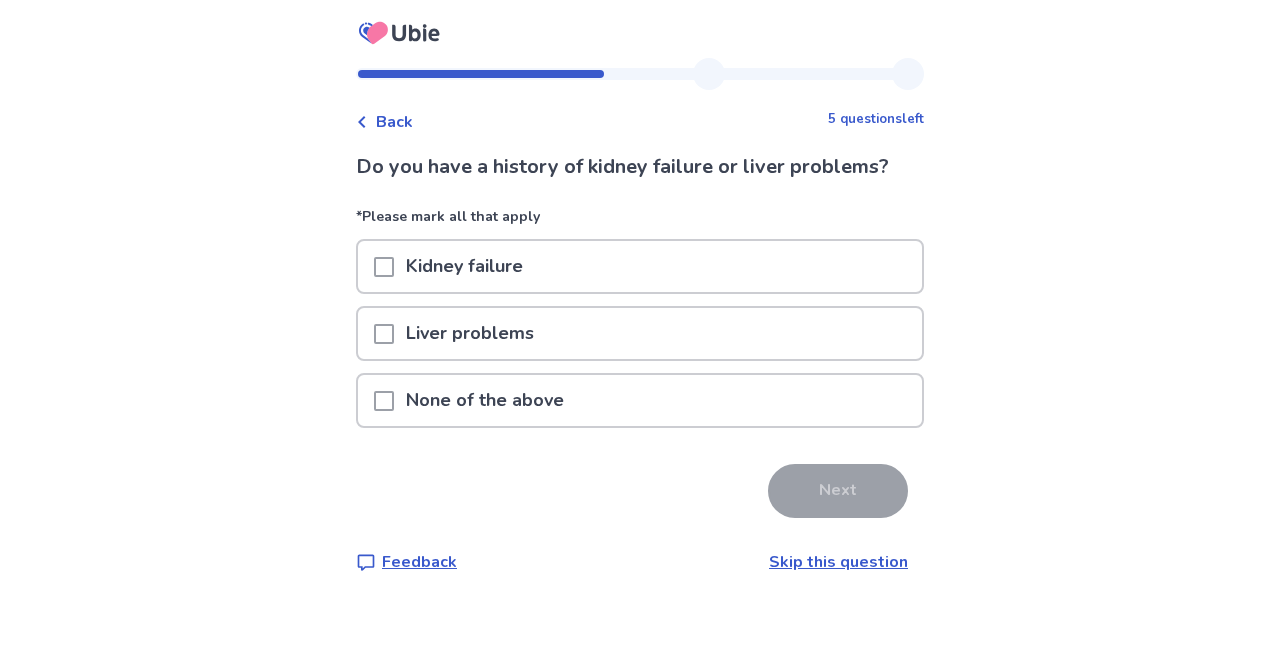 click on "None of the above" at bounding box center [640, 400] 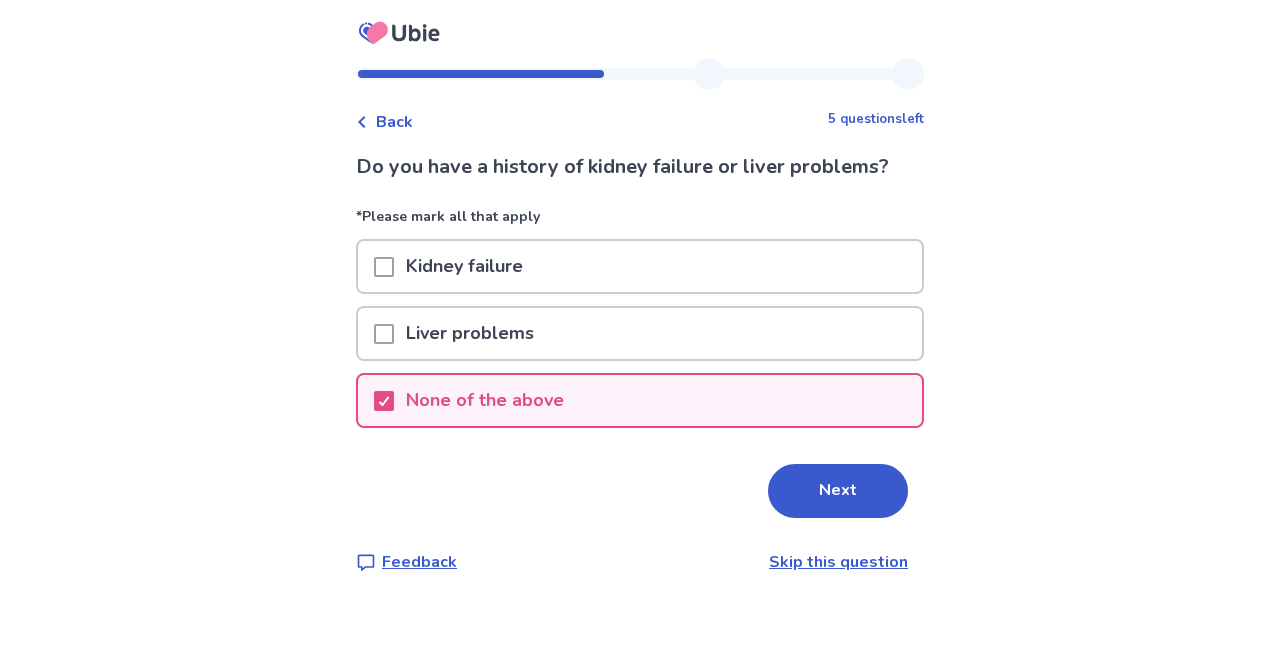 click on "Next" at bounding box center [838, 491] 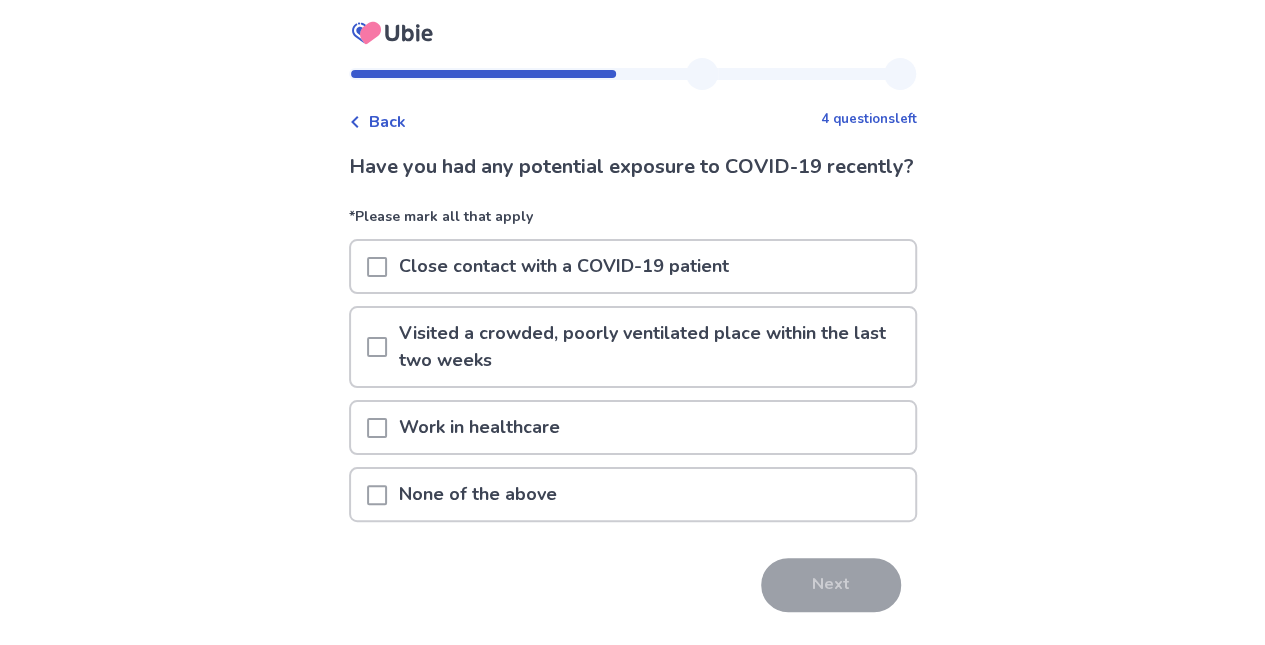 click on "None of the above" at bounding box center [633, 494] 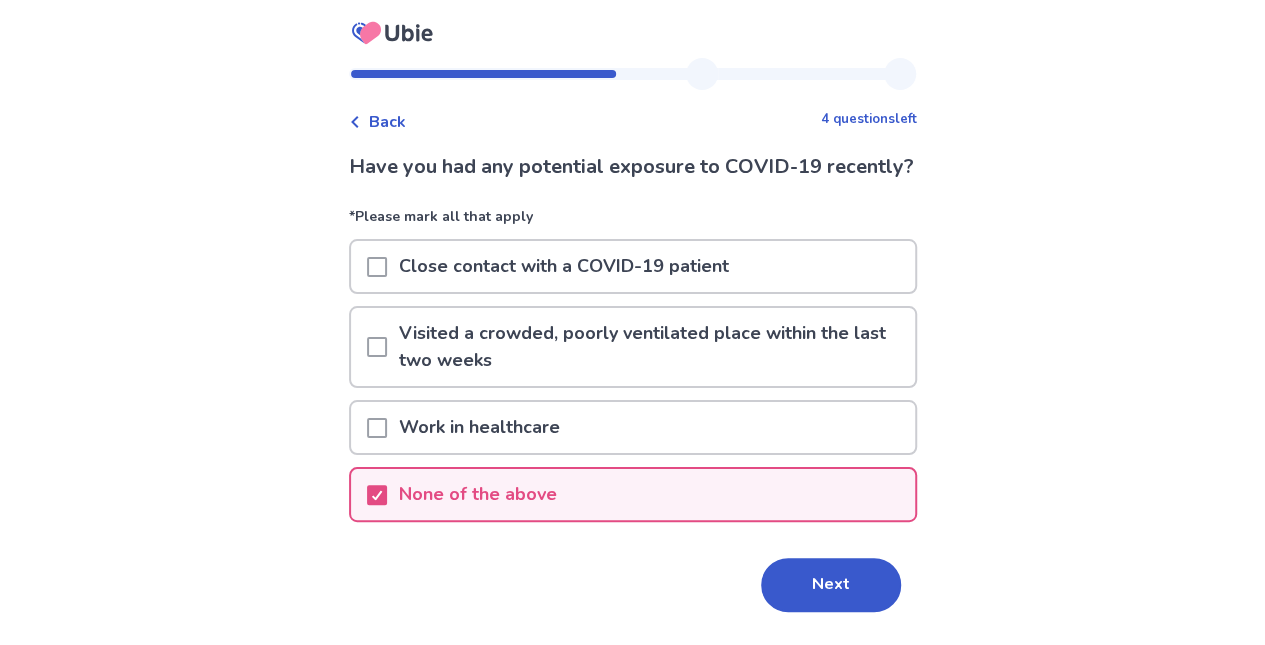 click on "Next" at bounding box center (831, 585) 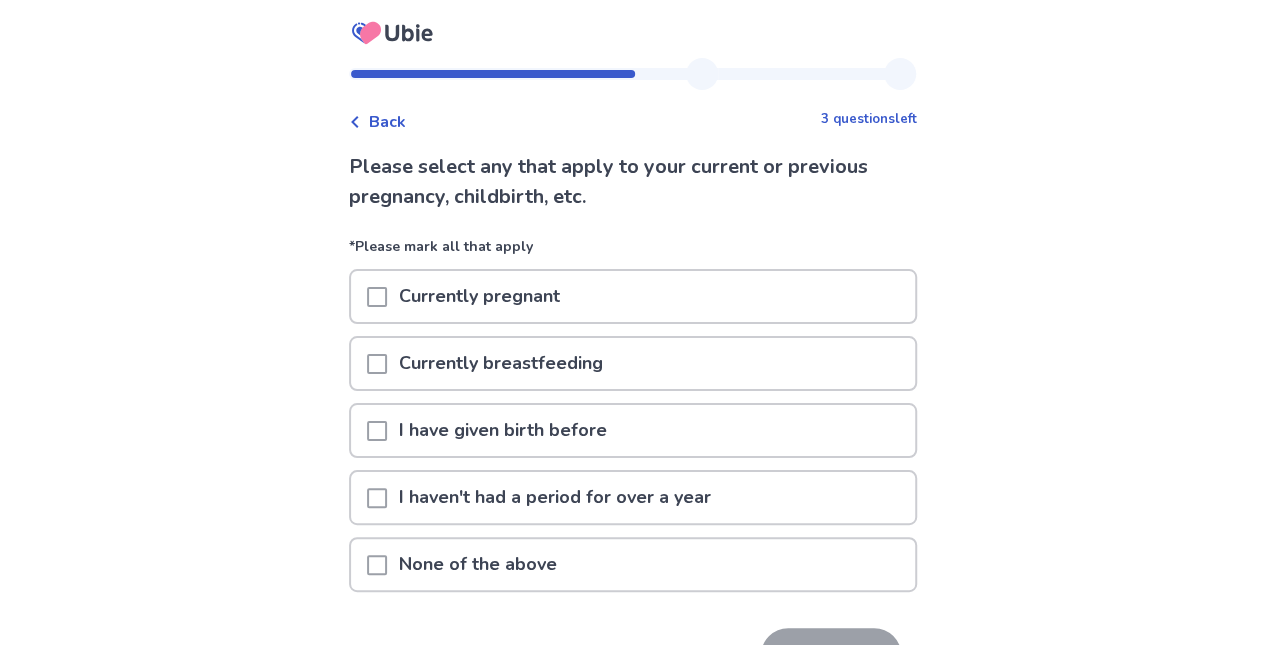 click on "None of the above" at bounding box center [633, 564] 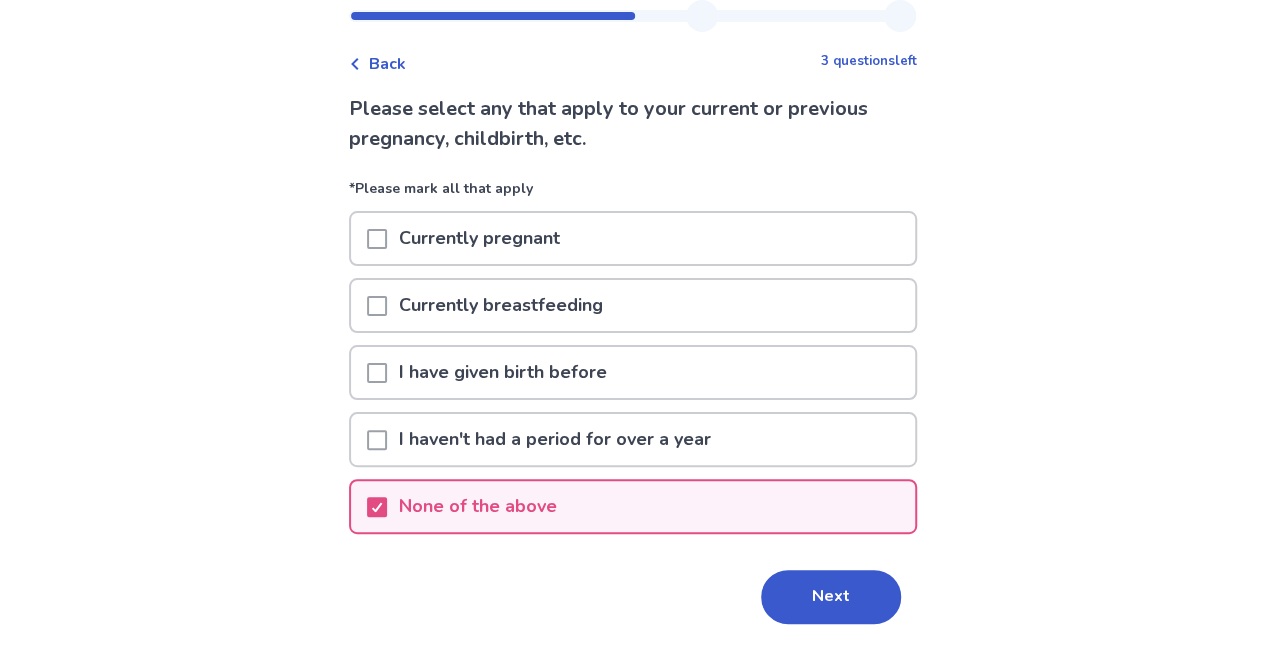 scroll, scrollTop: 61, scrollLeft: 0, axis: vertical 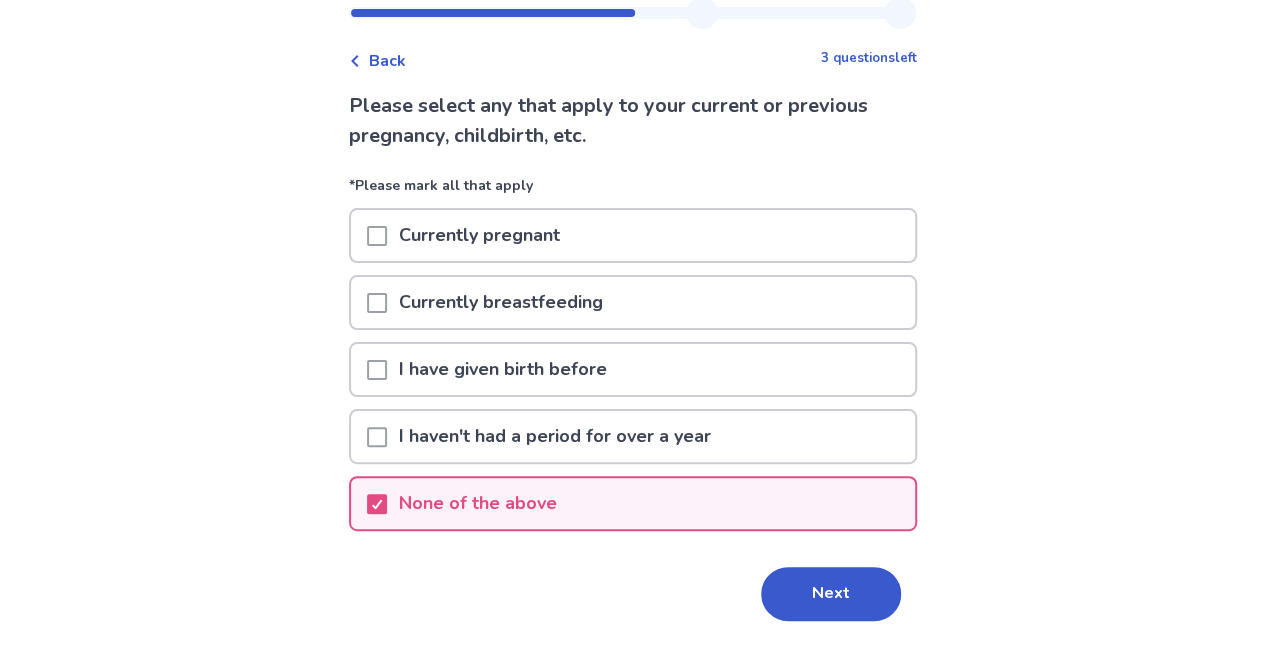 click on "Next" at bounding box center [831, 594] 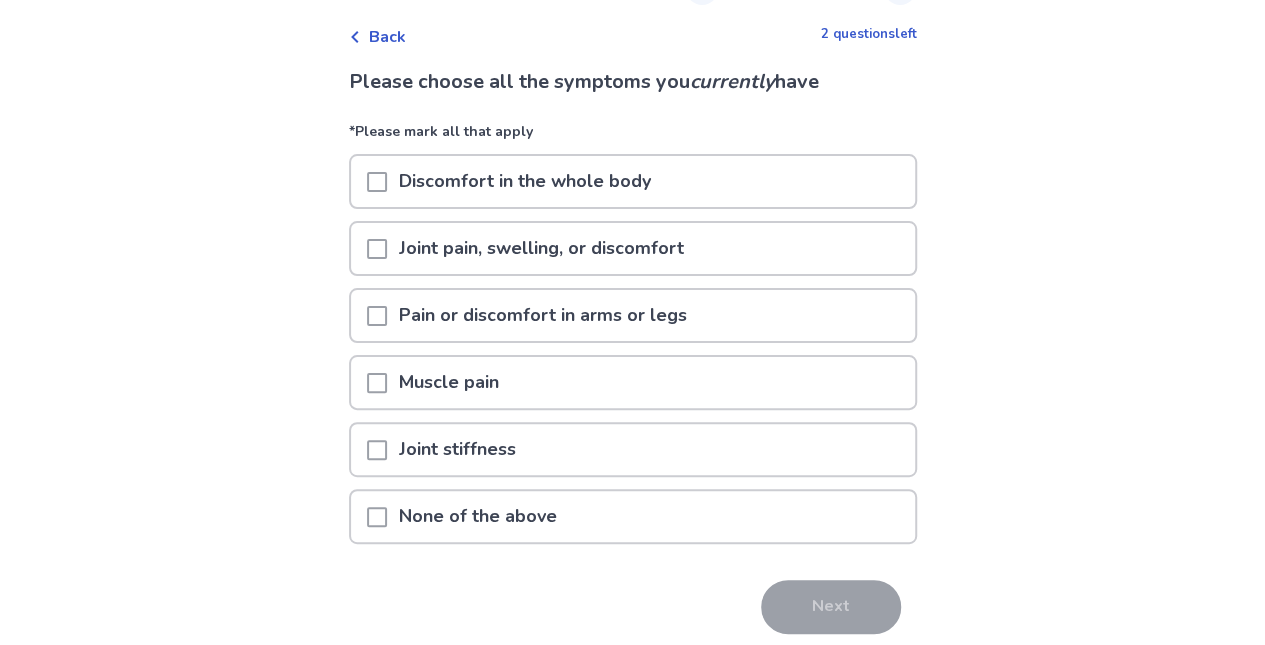 scroll, scrollTop: 90, scrollLeft: 0, axis: vertical 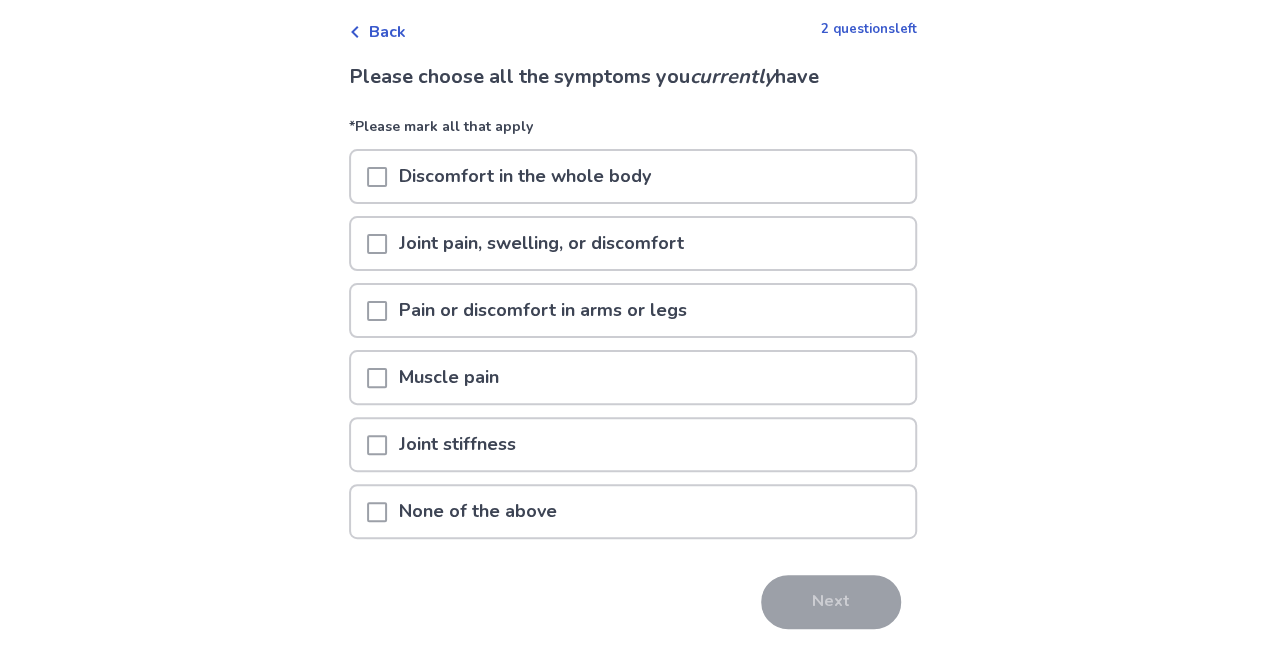 click on "Discomfort in the whole body" at bounding box center (633, 176) 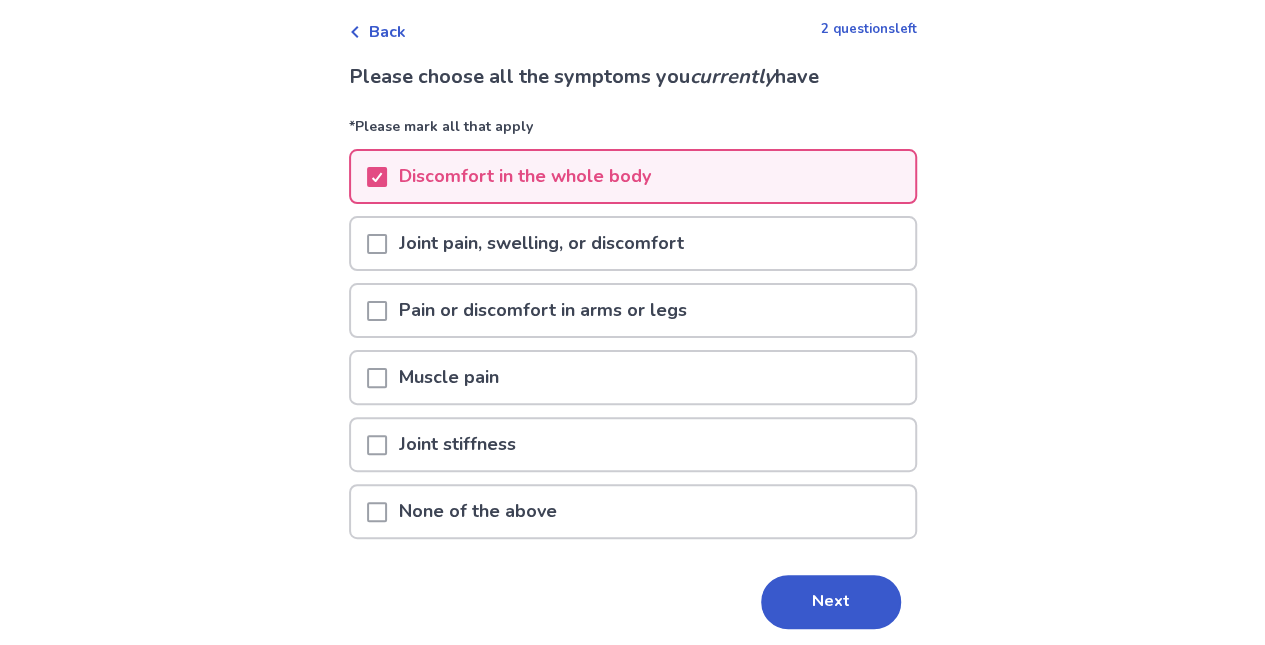 click on "Muscle pain" at bounding box center (633, 377) 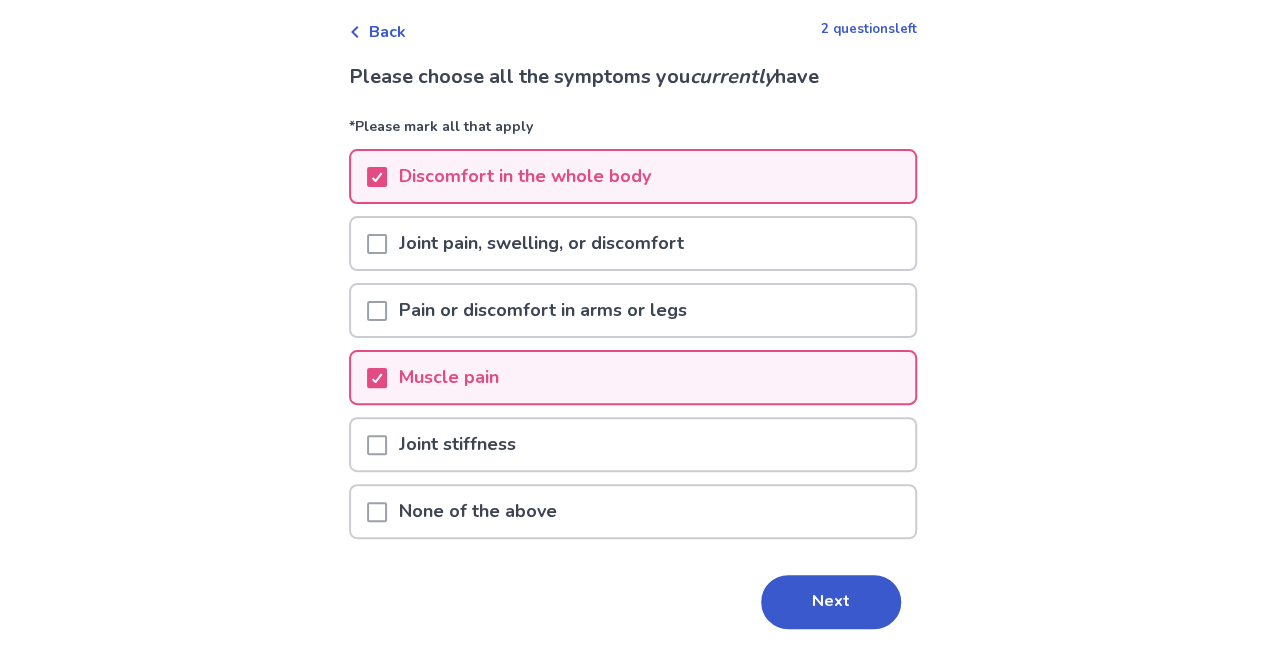 click on "Next" at bounding box center (831, 602) 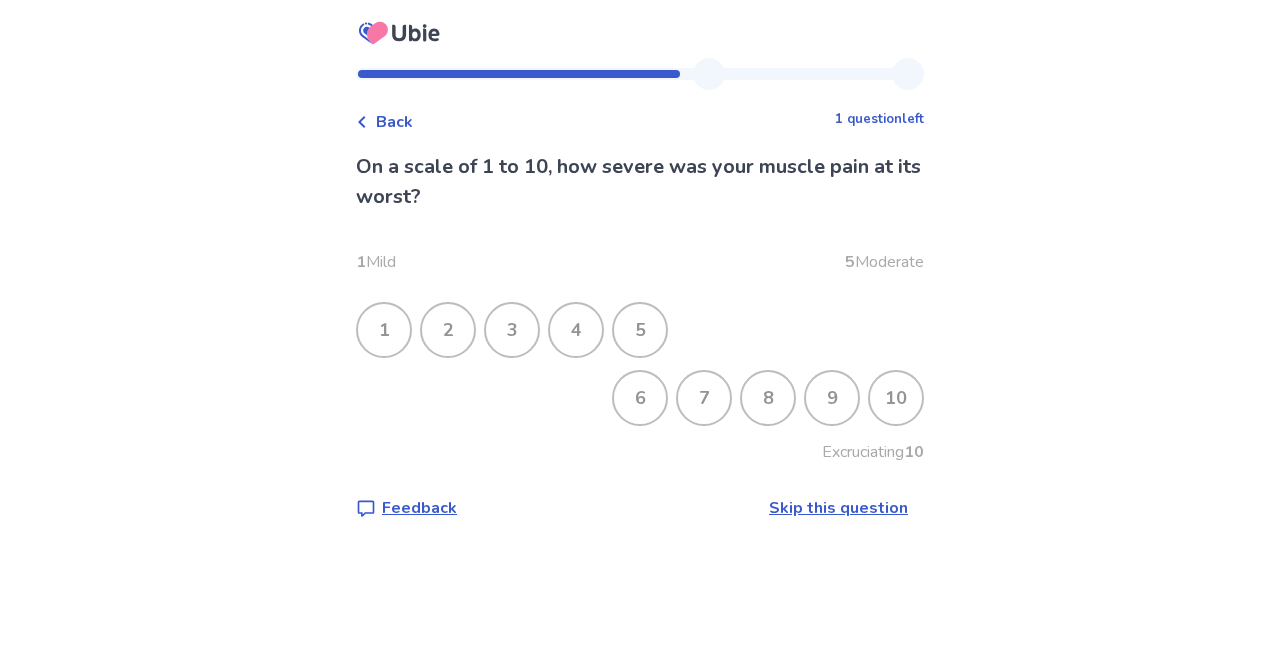 click on "8" at bounding box center (768, 398) 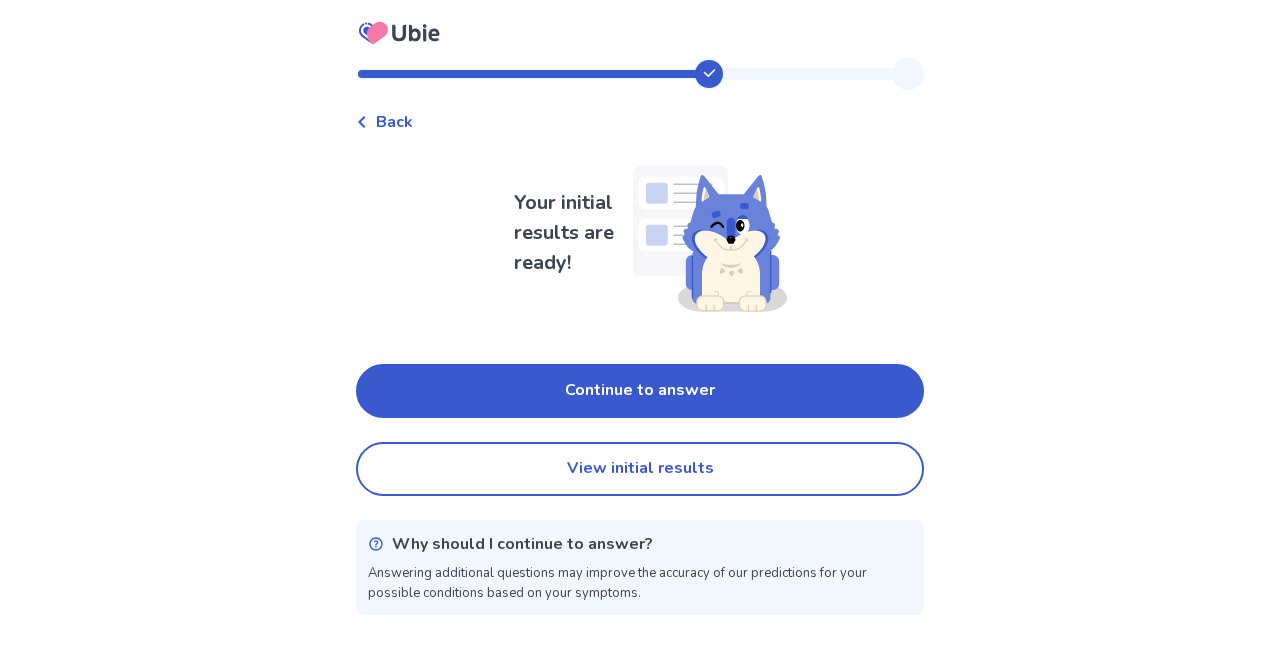 click on "Continue to answer" at bounding box center [640, 391] 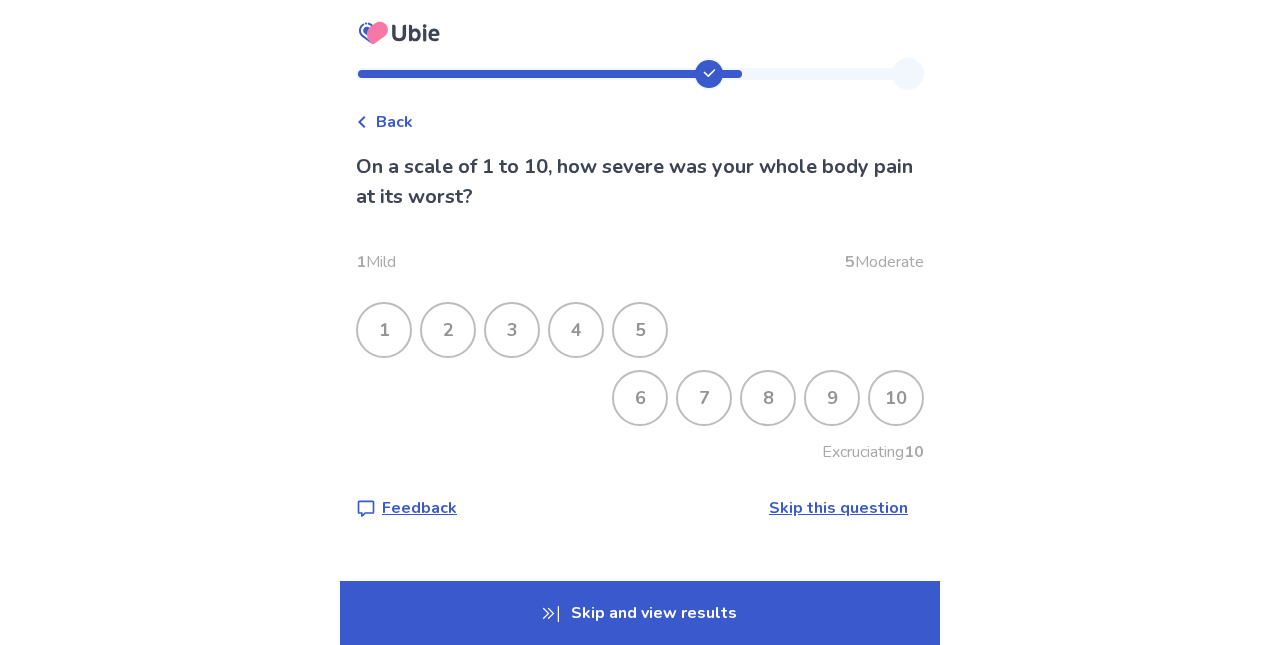 click on "7" at bounding box center (704, 398) 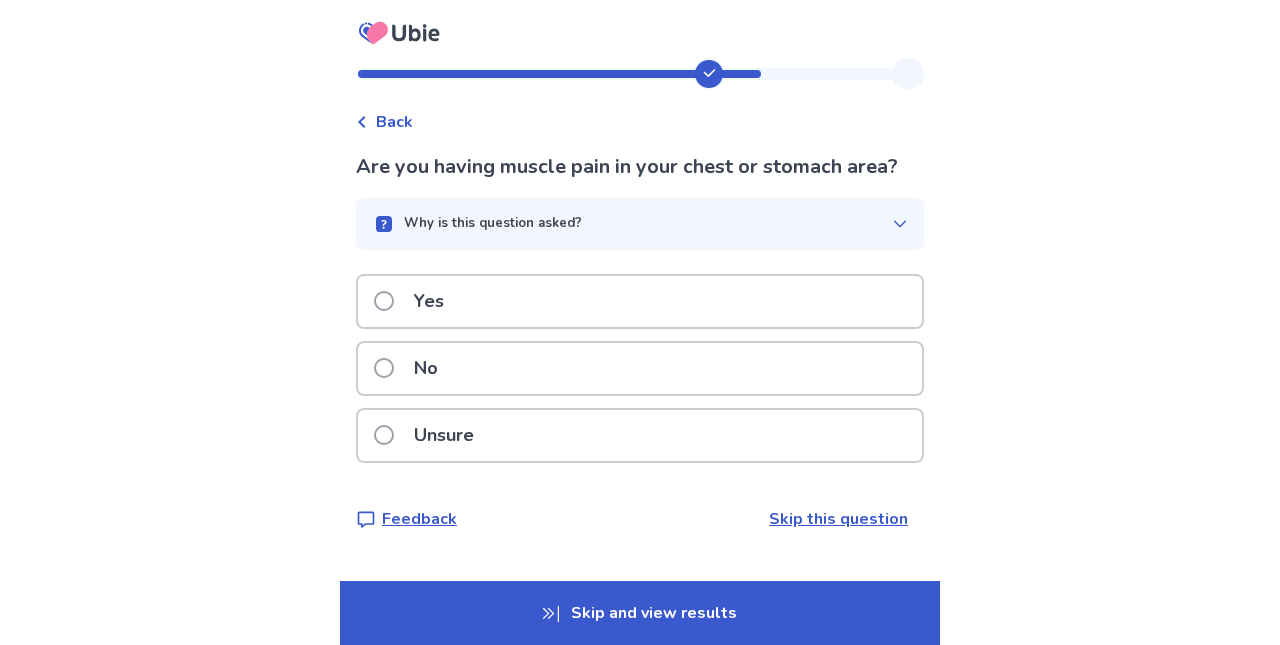 click on "Why is this question asked?" at bounding box center [632, 224] 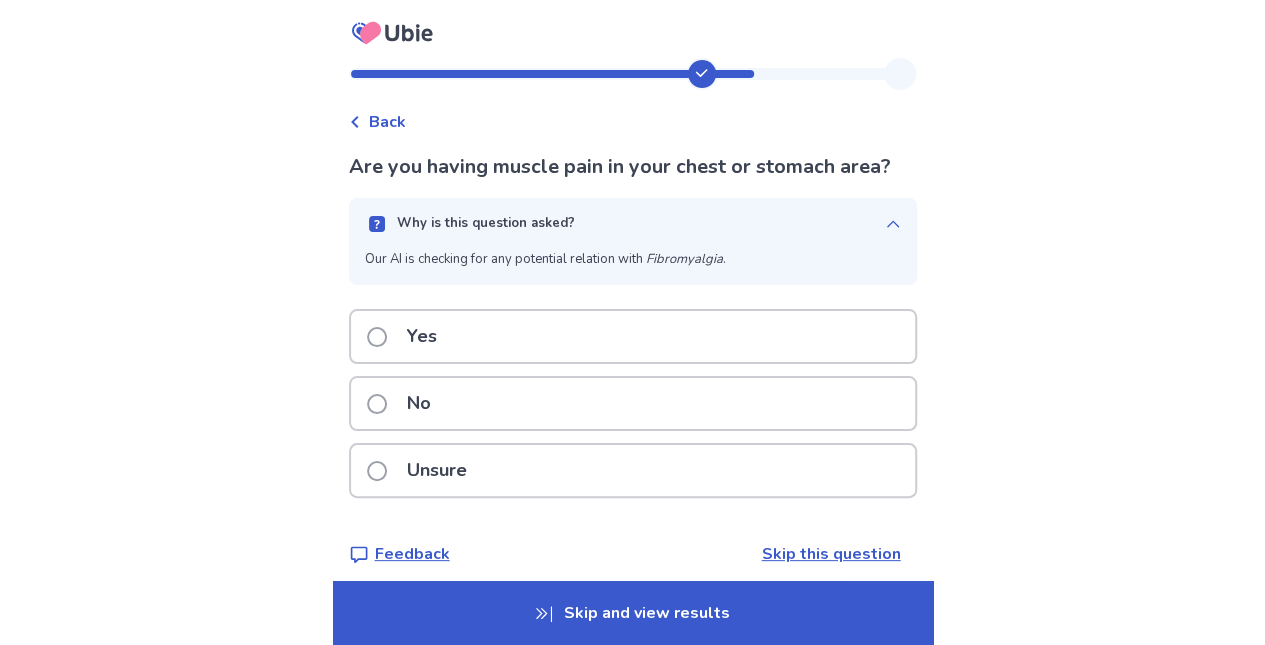 click on "Why is this question asked?" at bounding box center (625, 224) 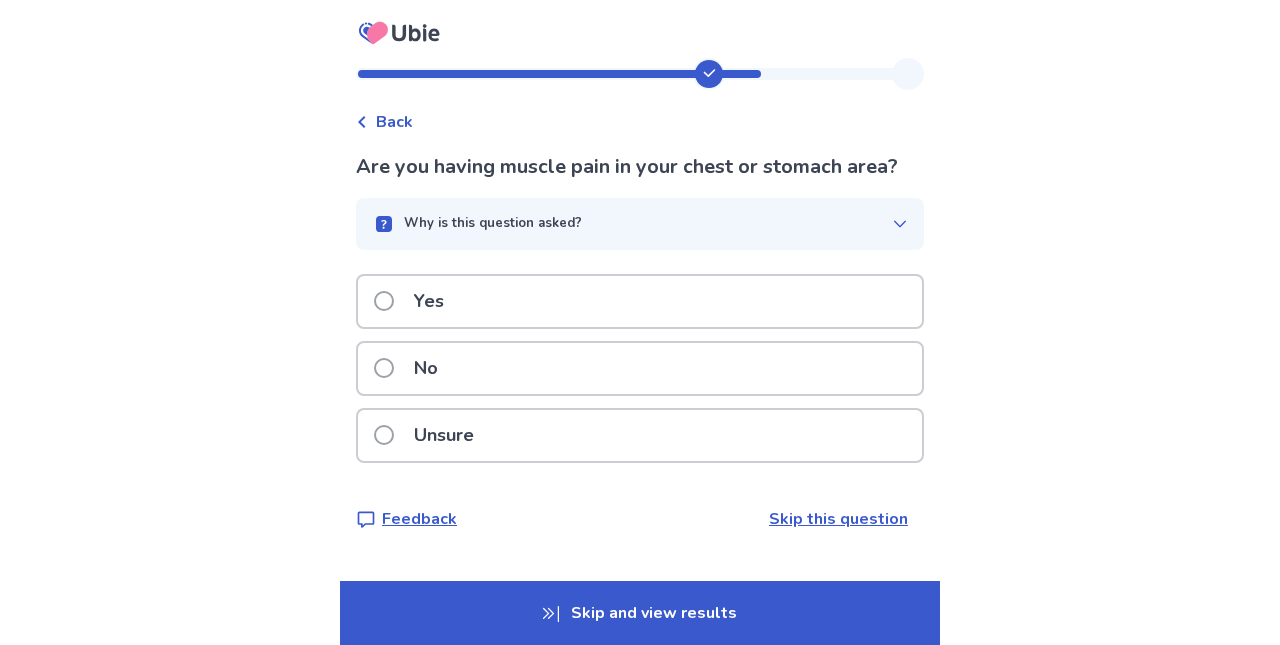 click on "Unsure" at bounding box center (640, 435) 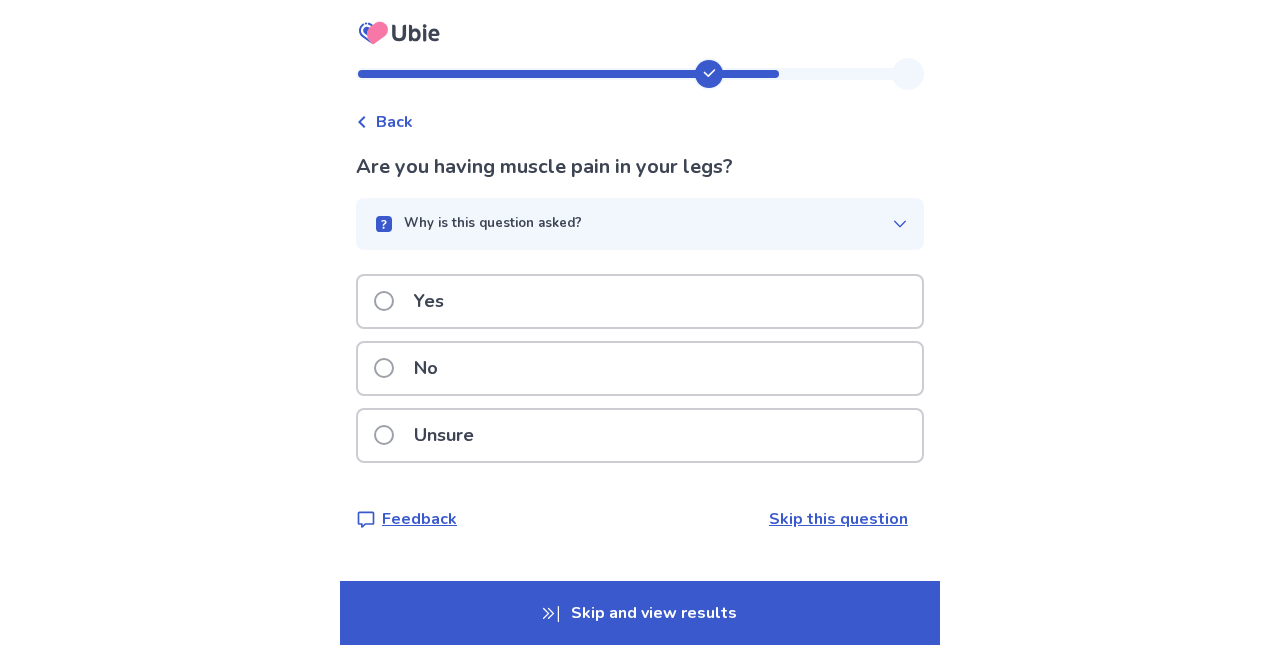 click on "Yes" at bounding box center [640, 301] 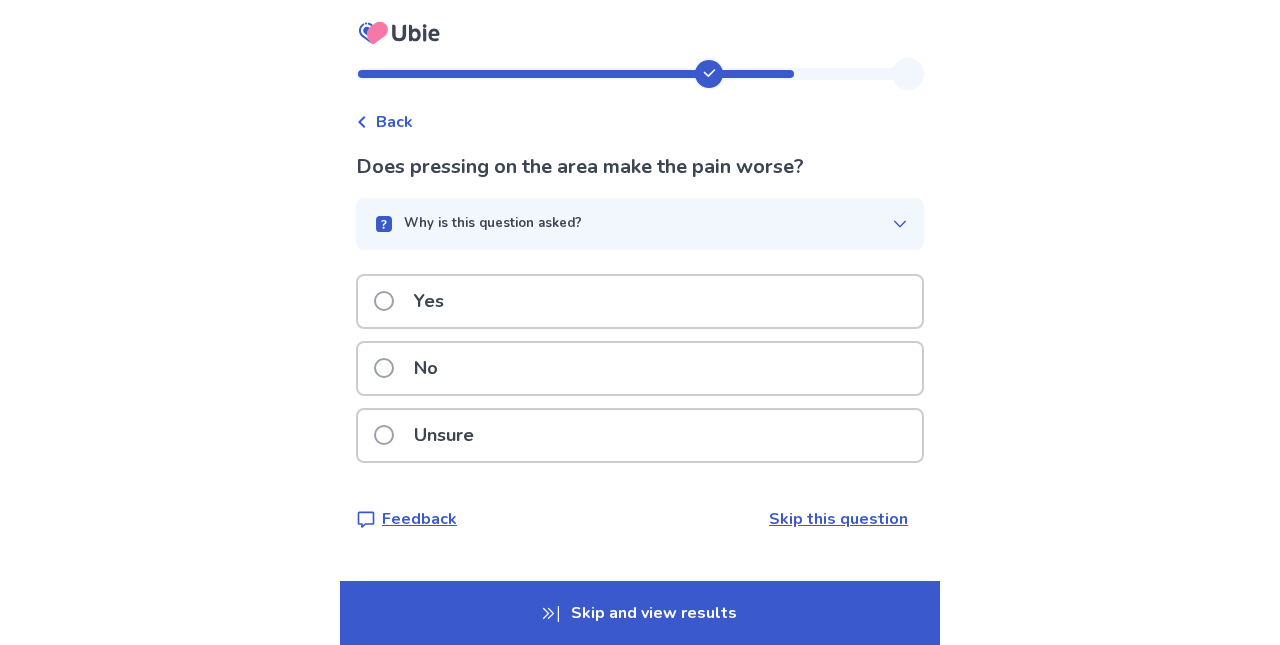 click on "Yes" at bounding box center (640, 301) 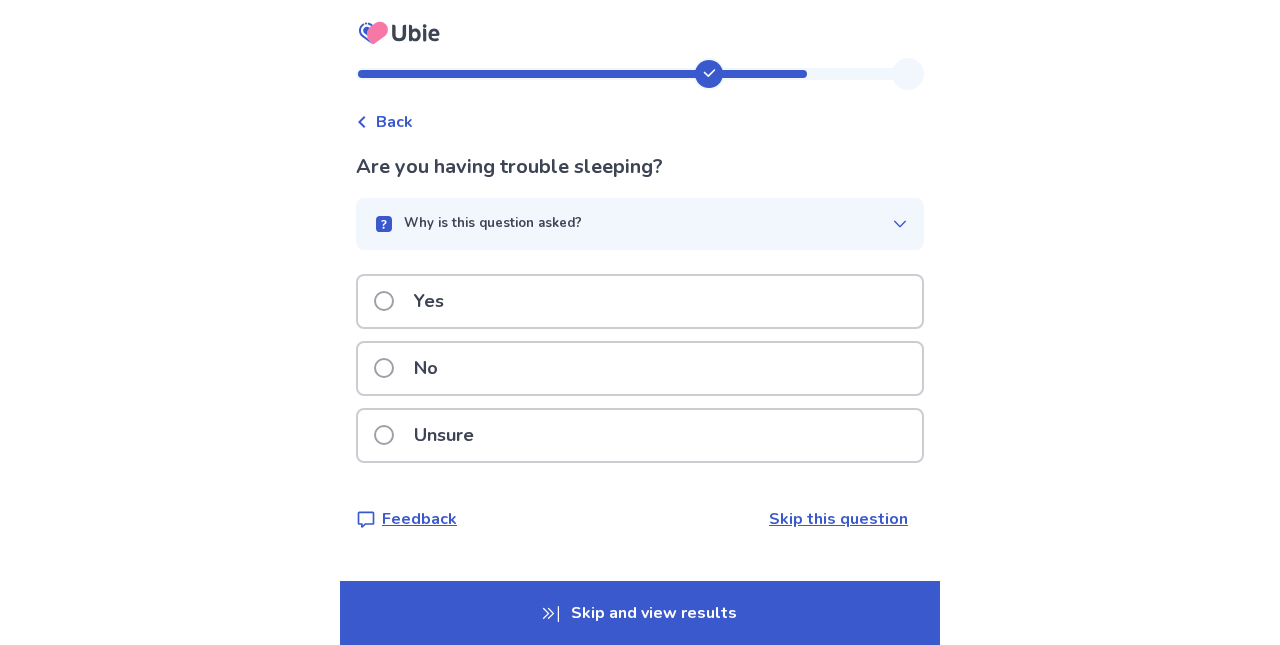click on "Yes" at bounding box center (640, 301) 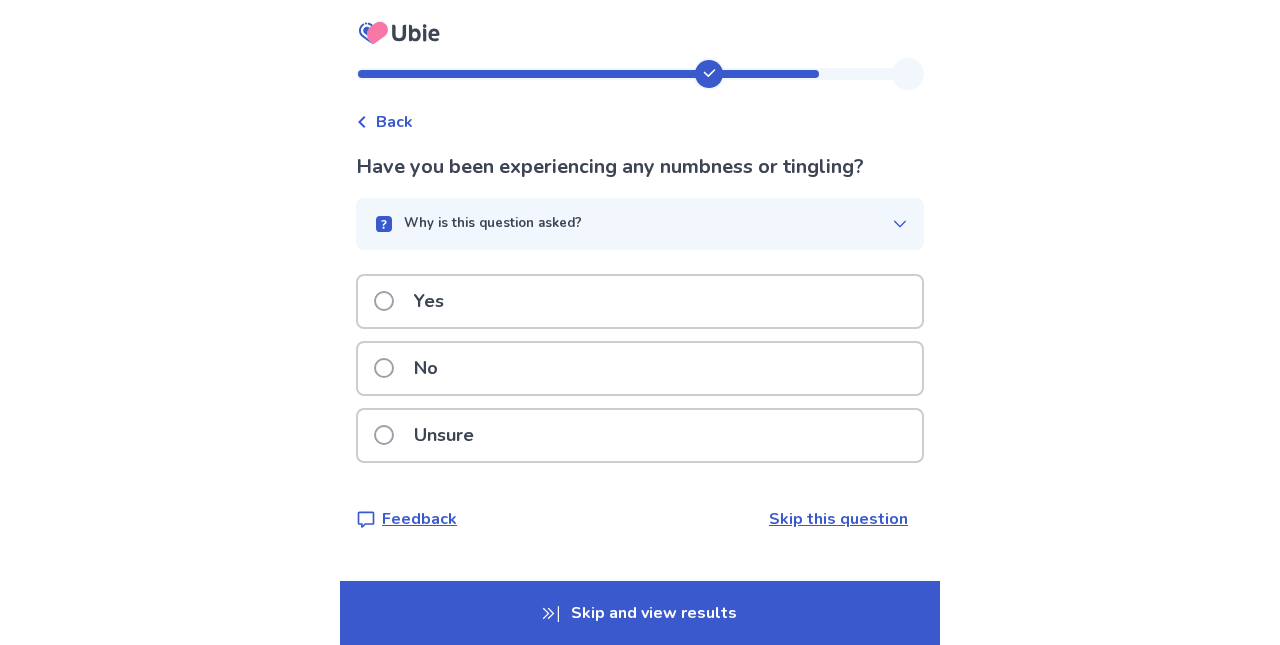 click on "Yes" at bounding box center [640, 301] 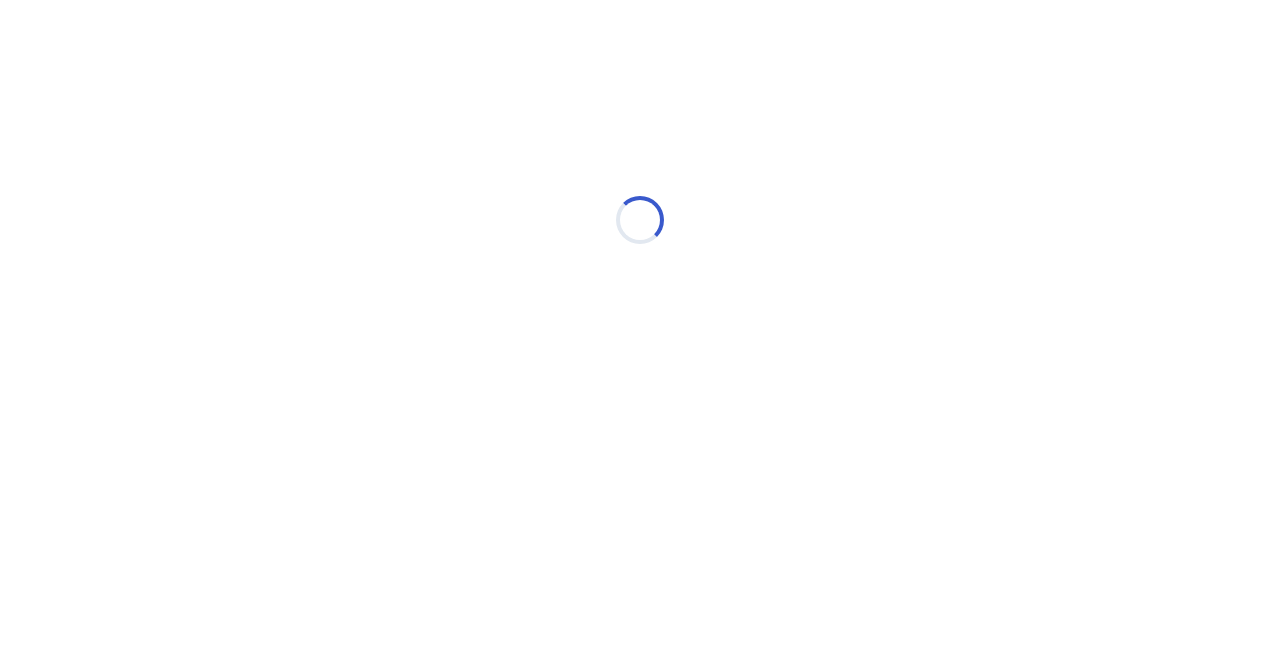 select on "*" 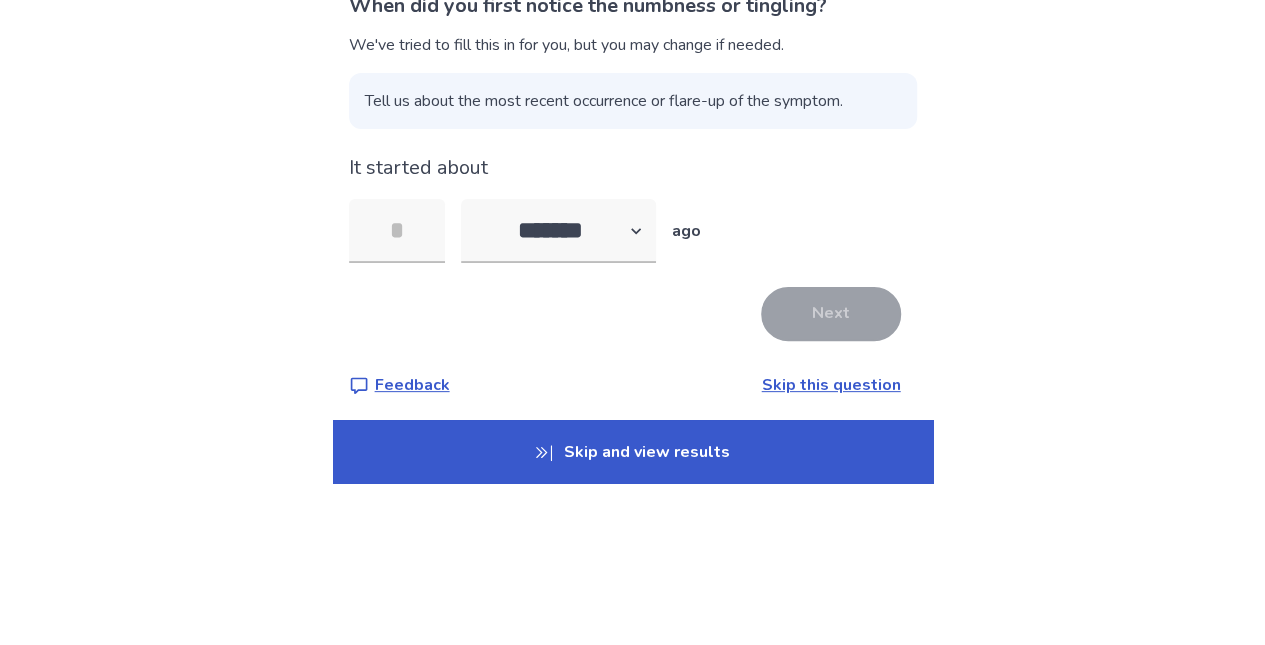 type on "*" 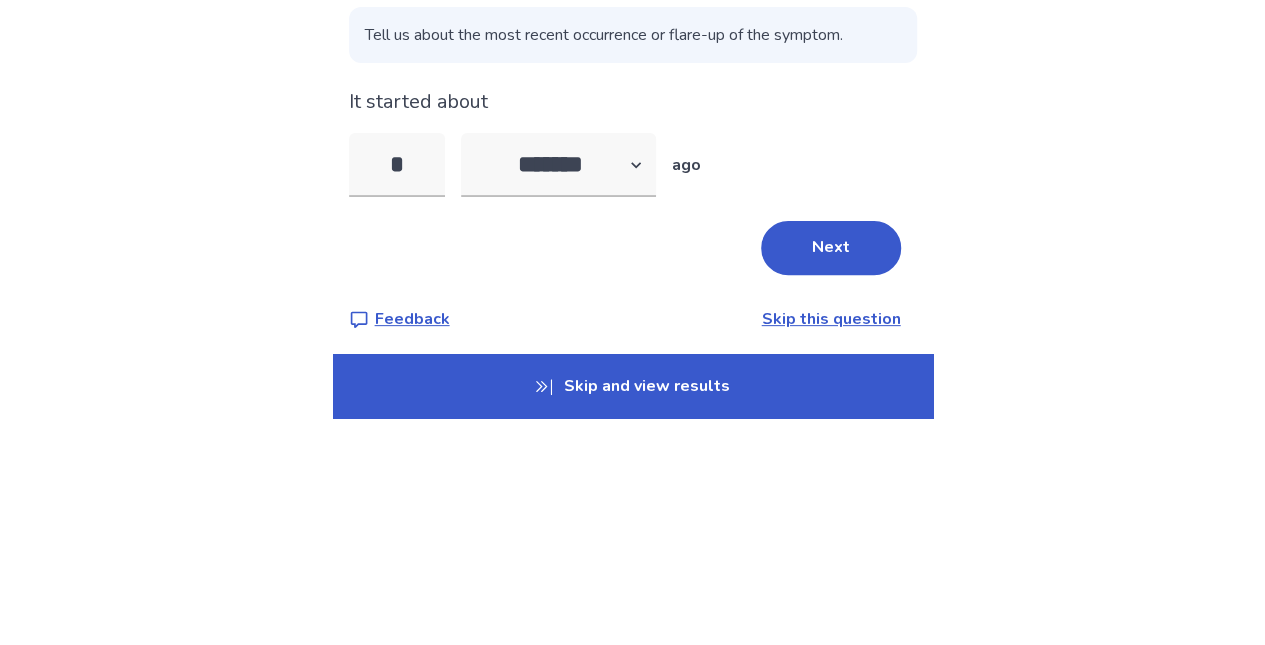 click on "Next" at bounding box center (831, 475) 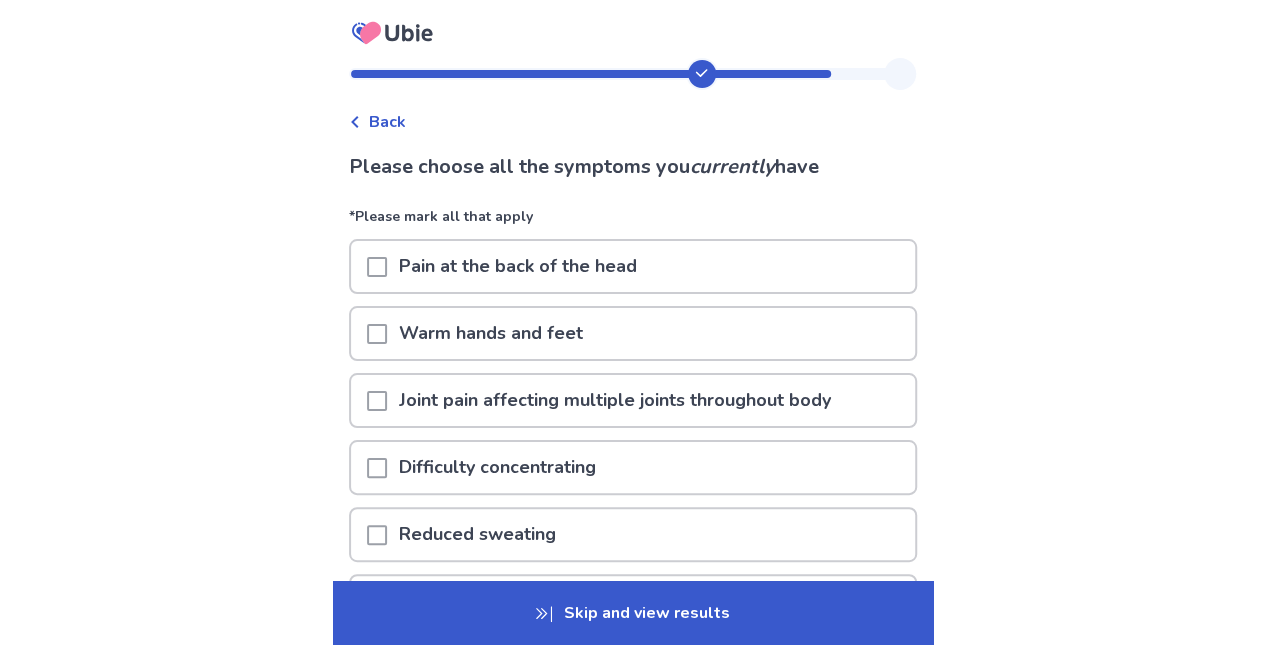 click on "Joint pain affecting multiple joints throughout body" at bounding box center (615, 400) 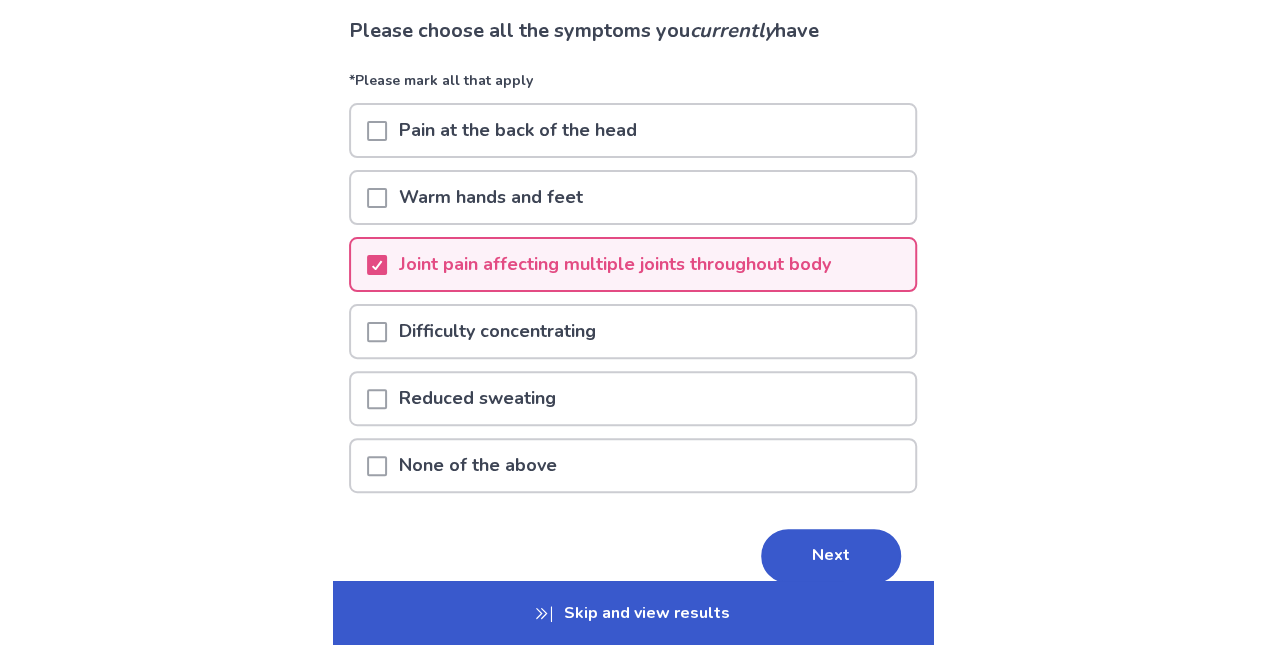 scroll, scrollTop: 139, scrollLeft: 0, axis: vertical 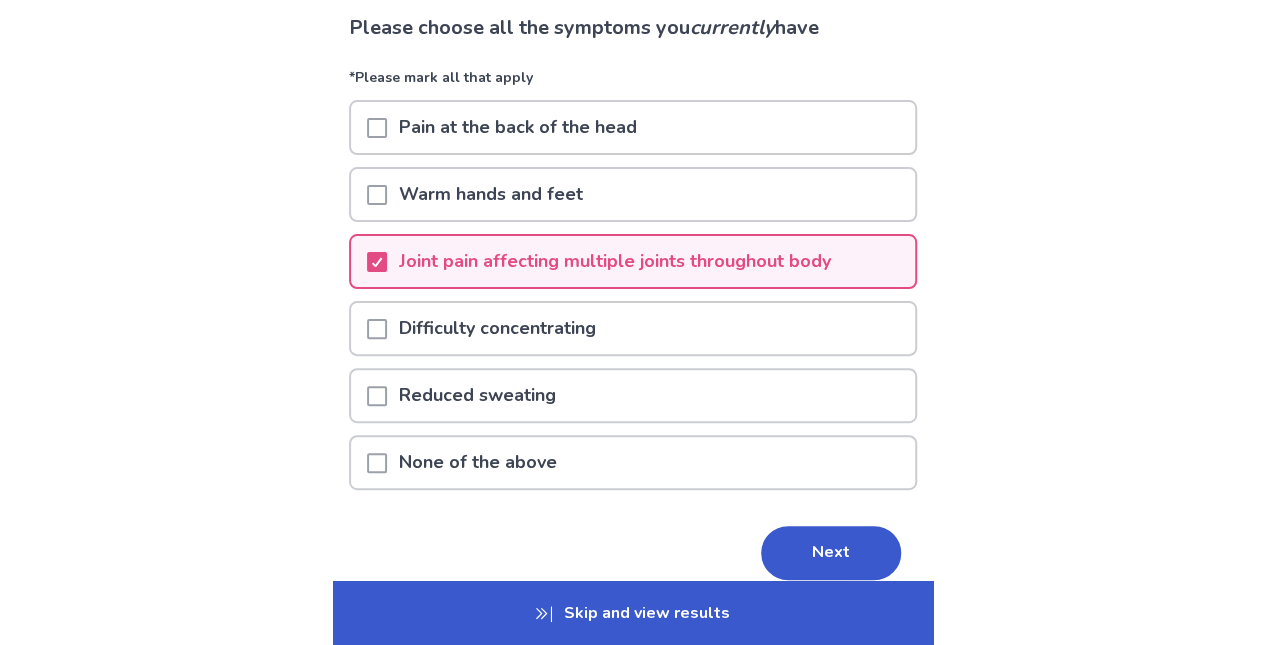 click on "Pain at the back of the head" at bounding box center [633, 127] 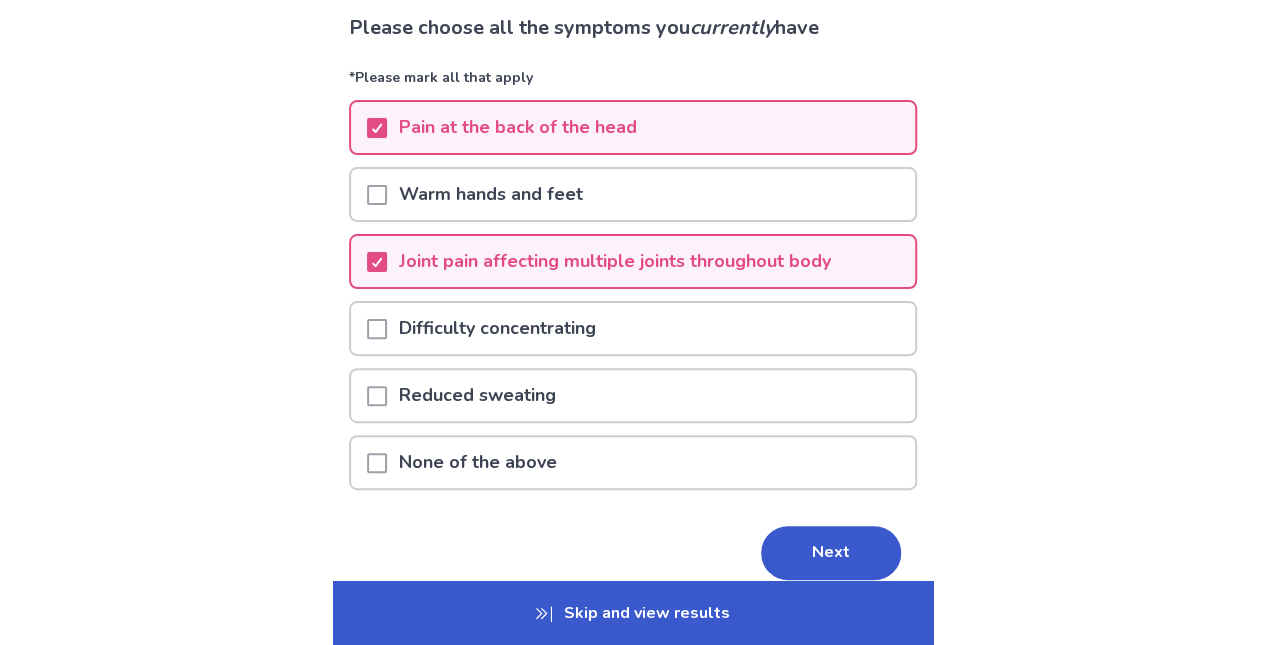 click on "Next" at bounding box center (831, 553) 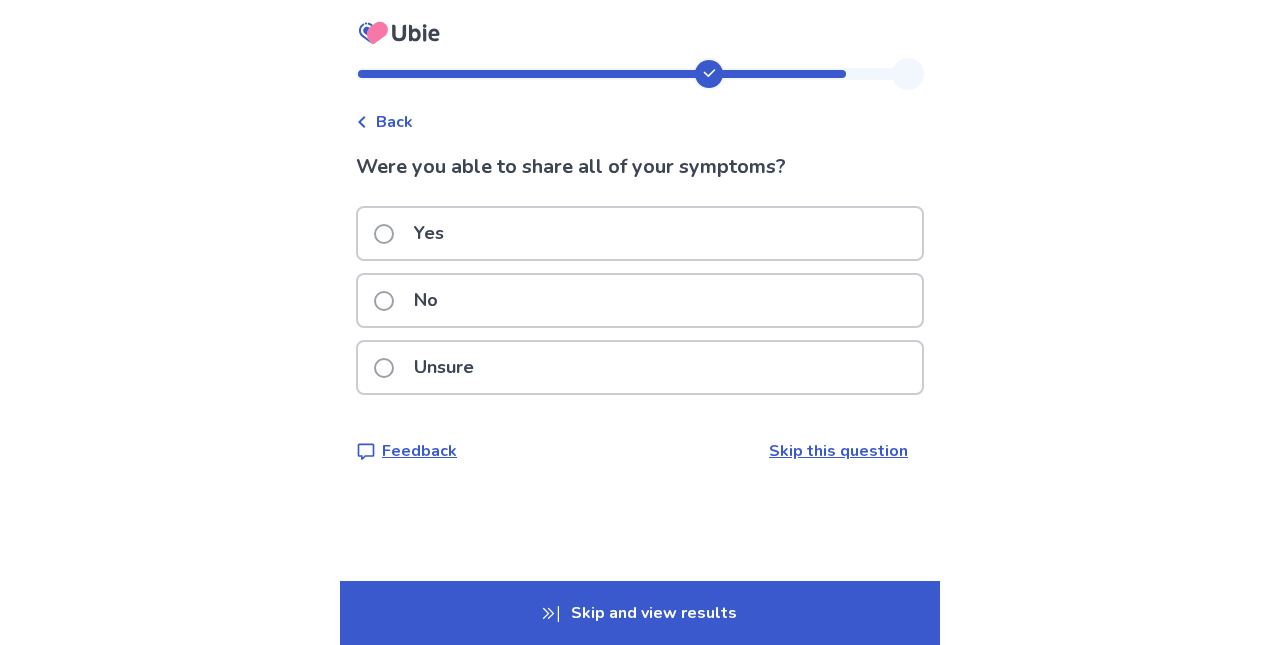 click on "Yes" at bounding box center (640, 233) 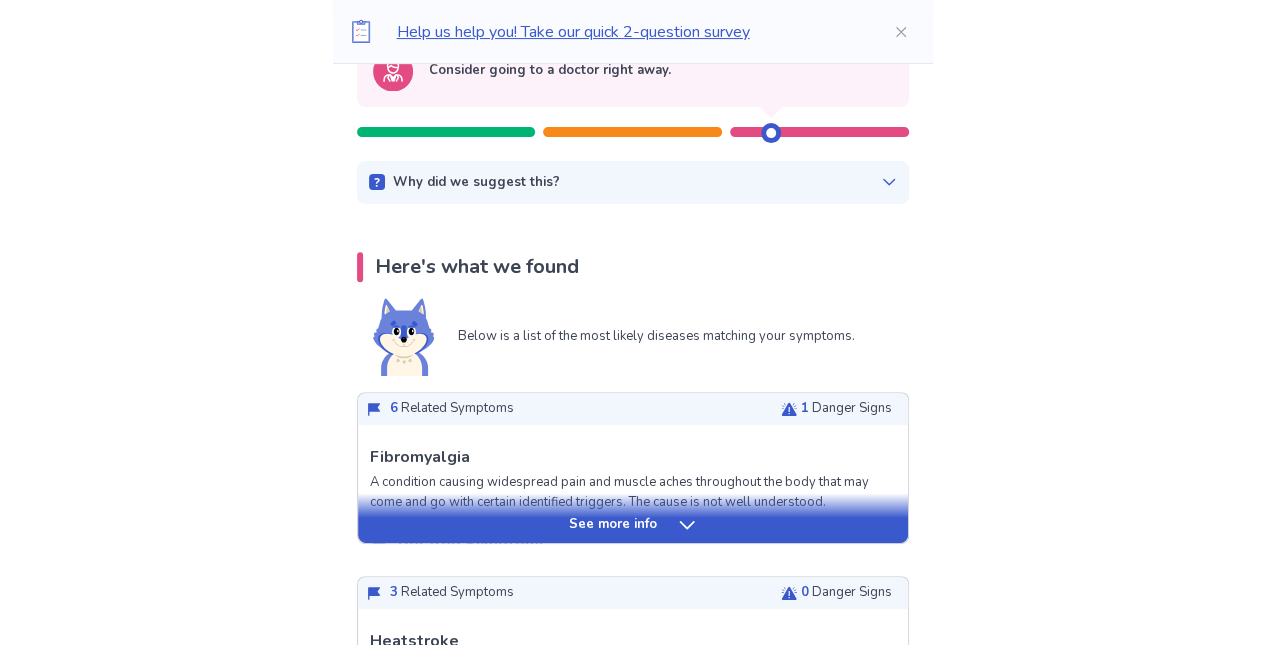 scroll, scrollTop: 0, scrollLeft: 0, axis: both 